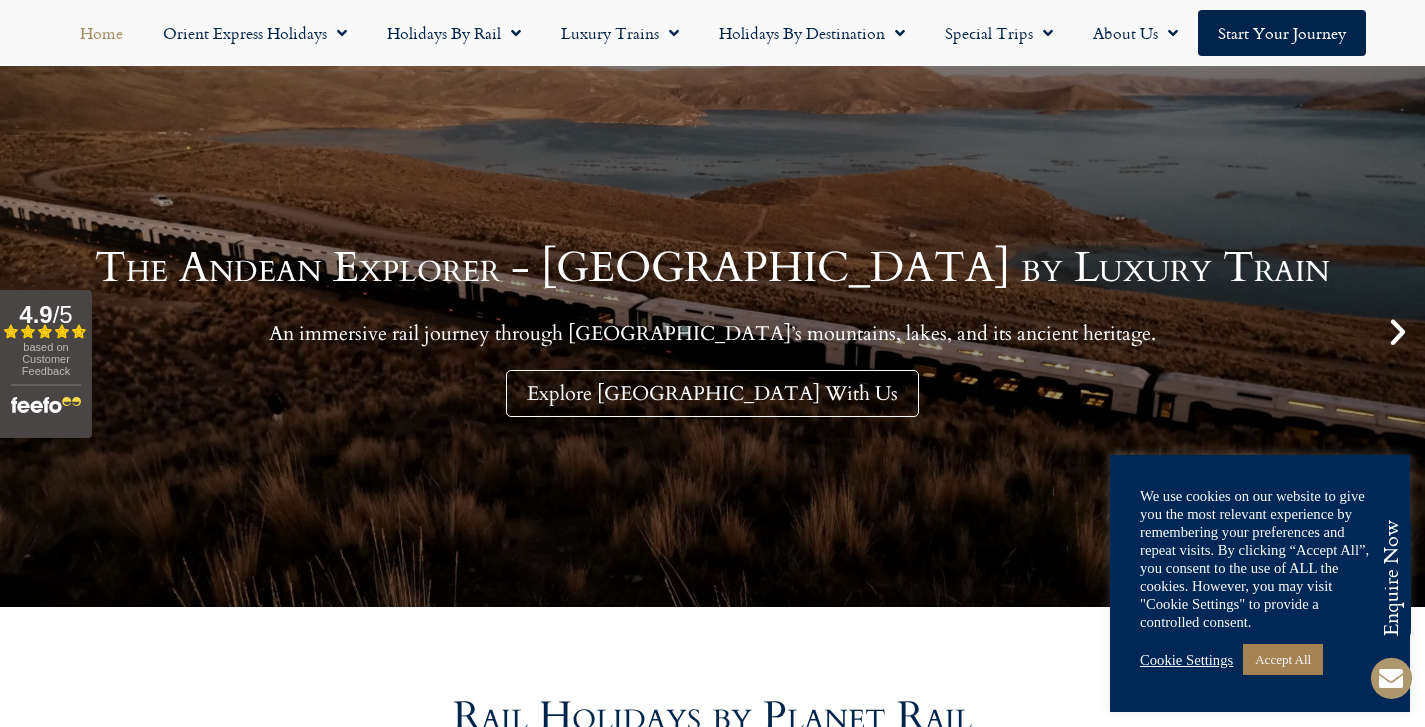 scroll, scrollTop: 212, scrollLeft: 0, axis: vertical 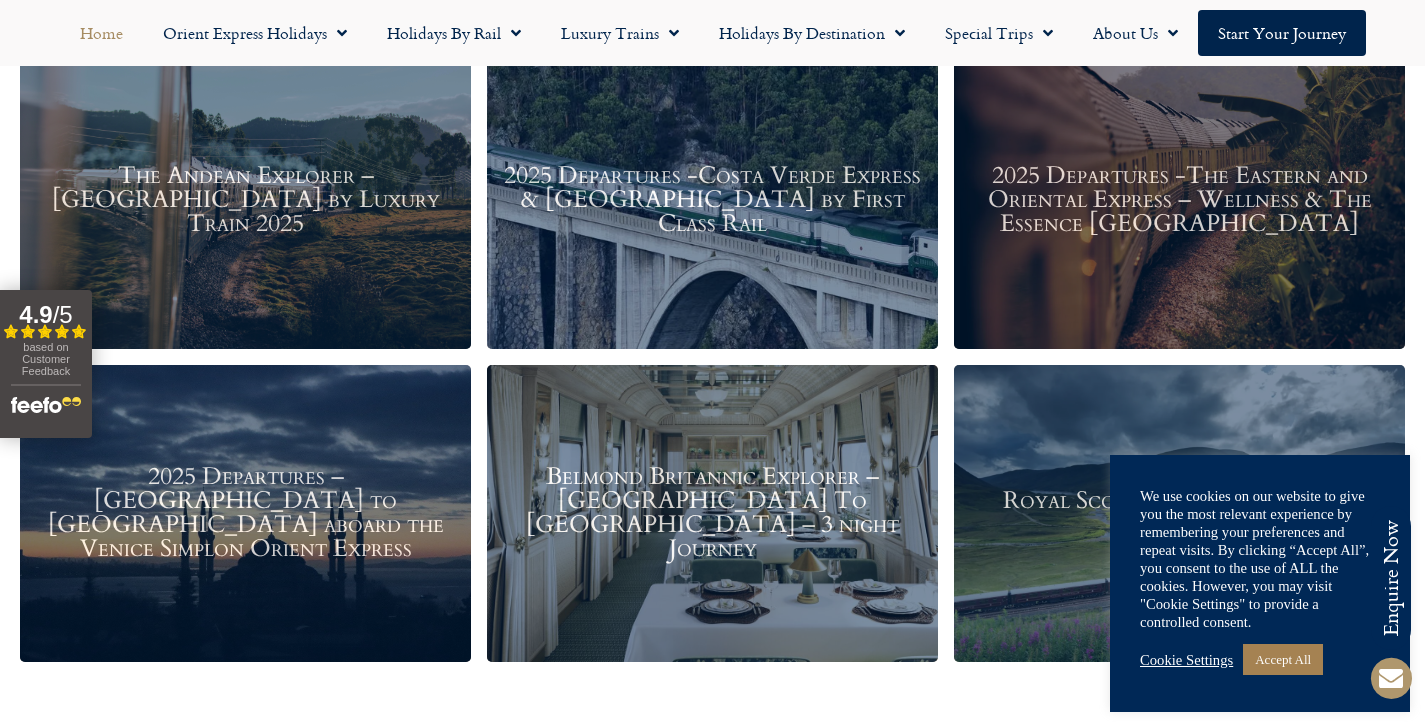 click on "2025 Departures – Istanbul to Paris aboard the Venice Simplon Orient Express" at bounding box center (245, 514) 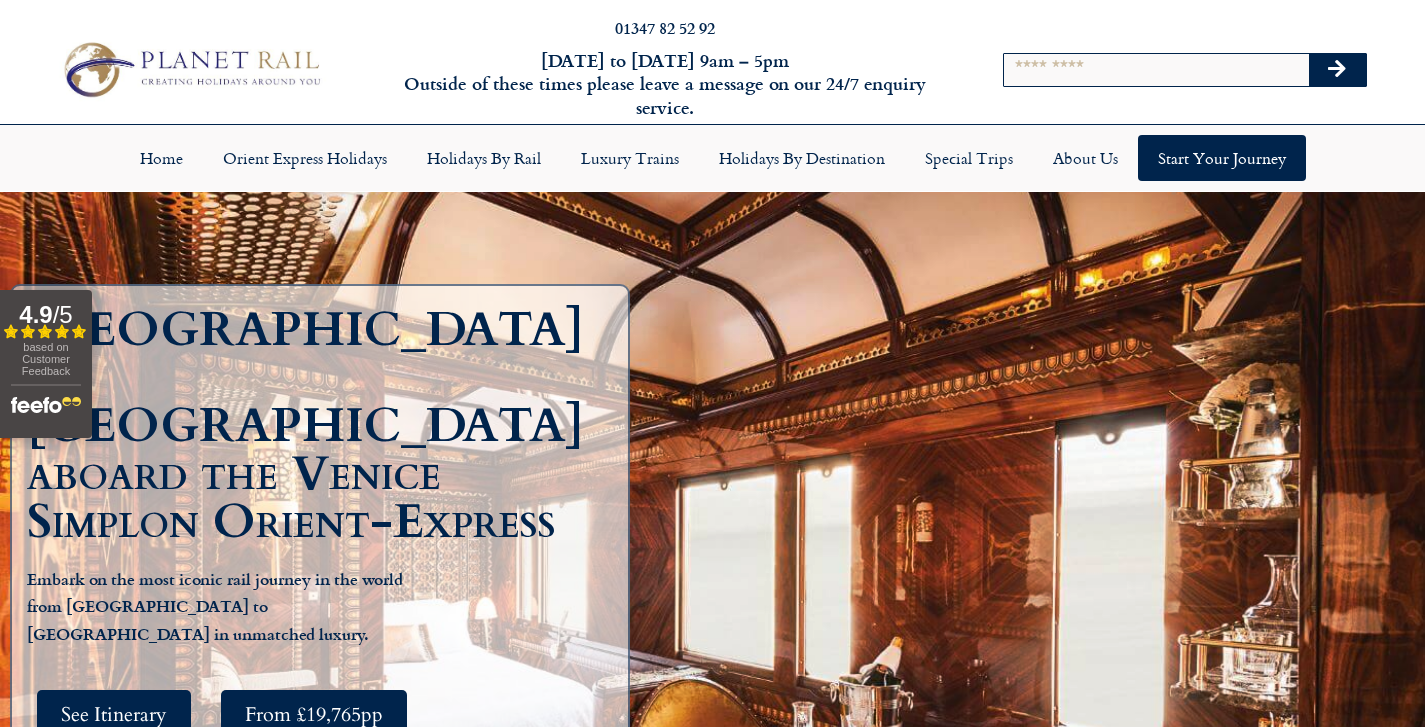 scroll, scrollTop: 0, scrollLeft: 0, axis: both 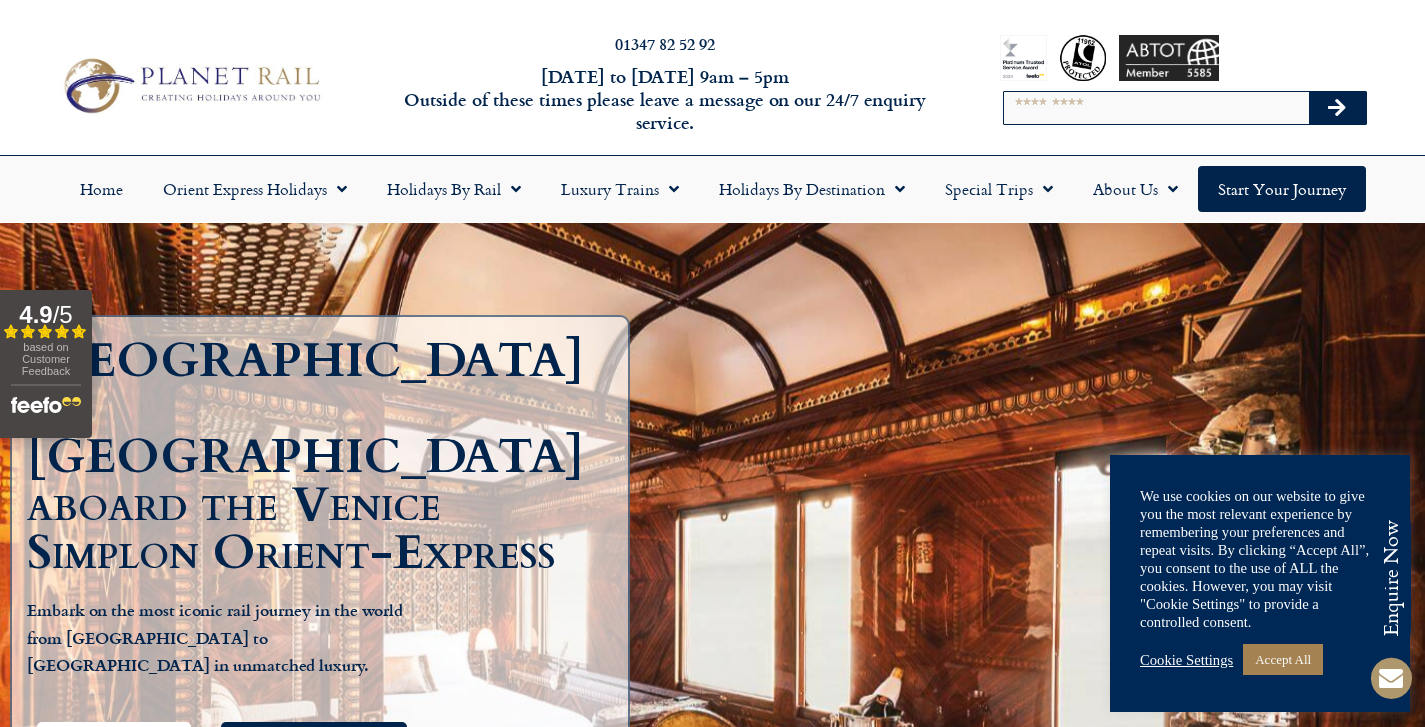 click on "See Itinerary" at bounding box center (114, 746) 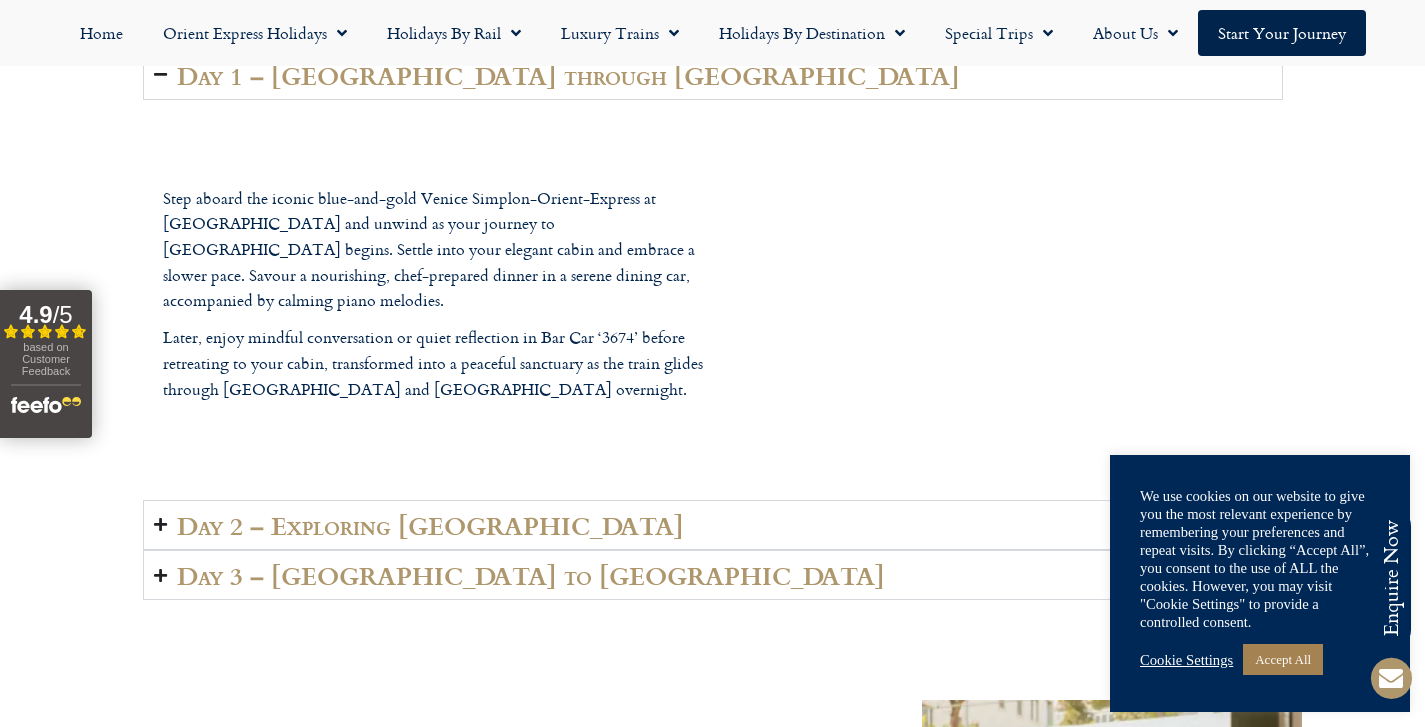 scroll, scrollTop: 2831, scrollLeft: 0, axis: vertical 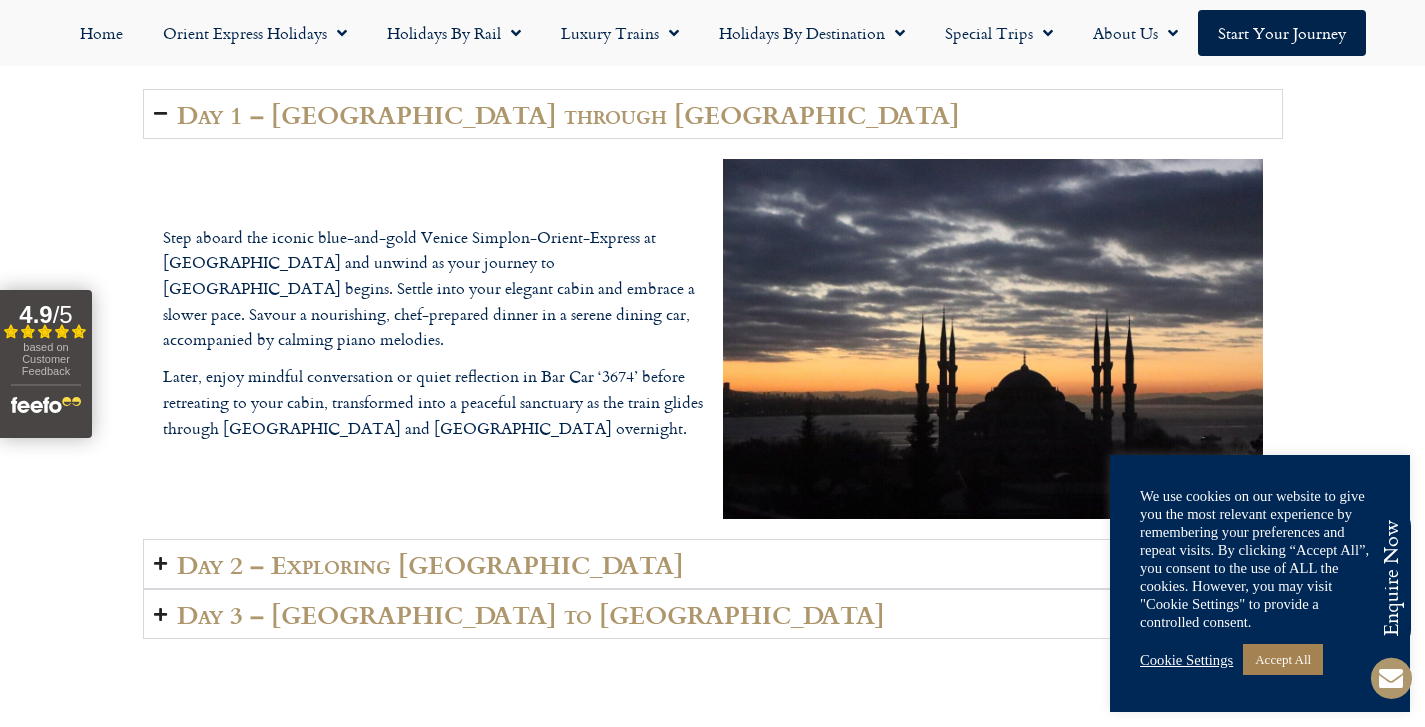 click on "Day 2 – Exploring [GEOGRAPHIC_DATA]" at bounding box center (430, 564) 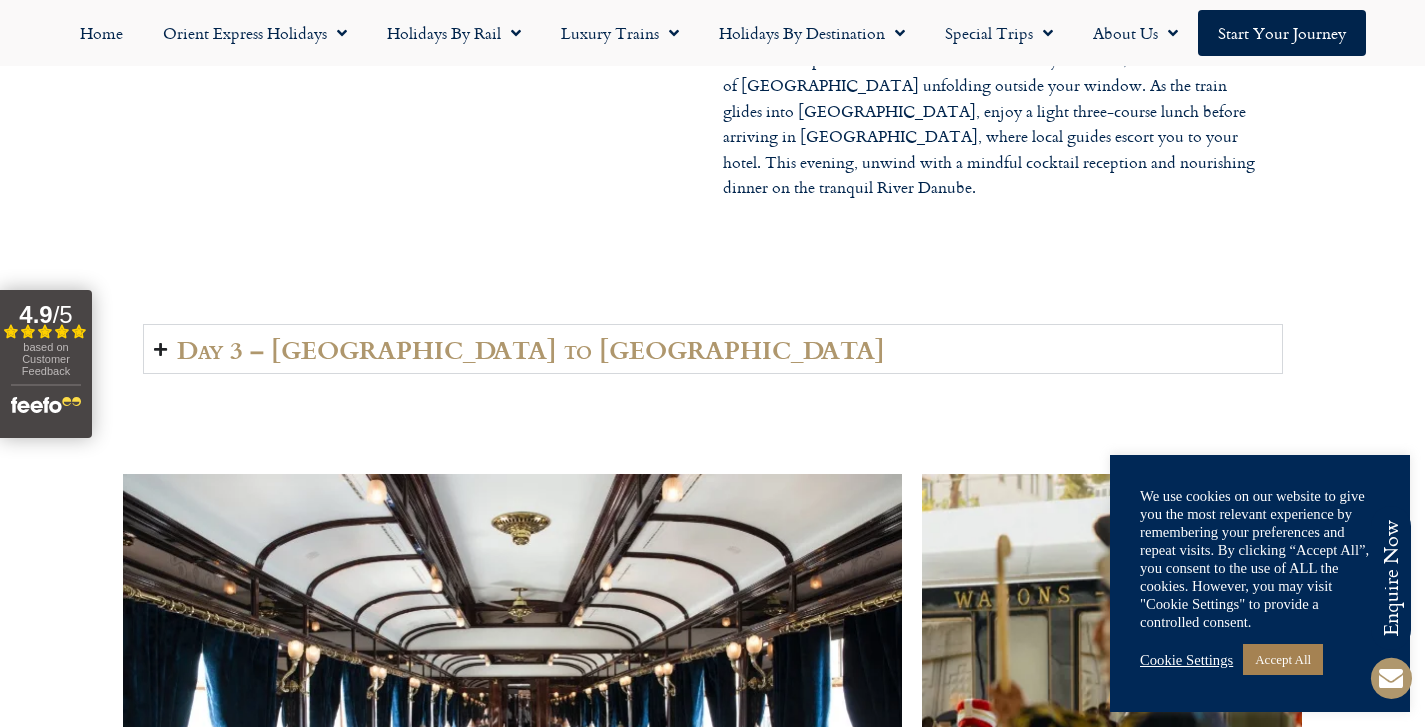 scroll, scrollTop: 3086, scrollLeft: 0, axis: vertical 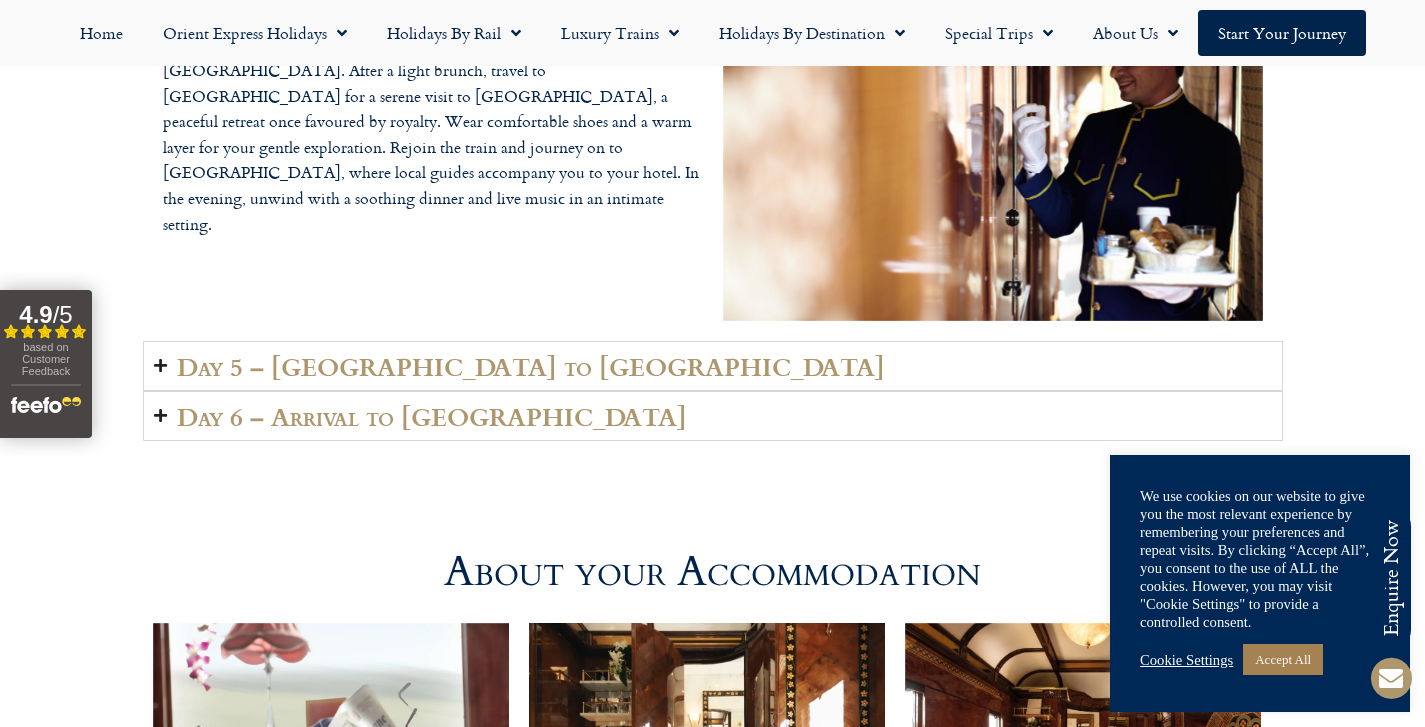 click on "Day 5 – [GEOGRAPHIC_DATA] to [GEOGRAPHIC_DATA]" at bounding box center [531, 366] 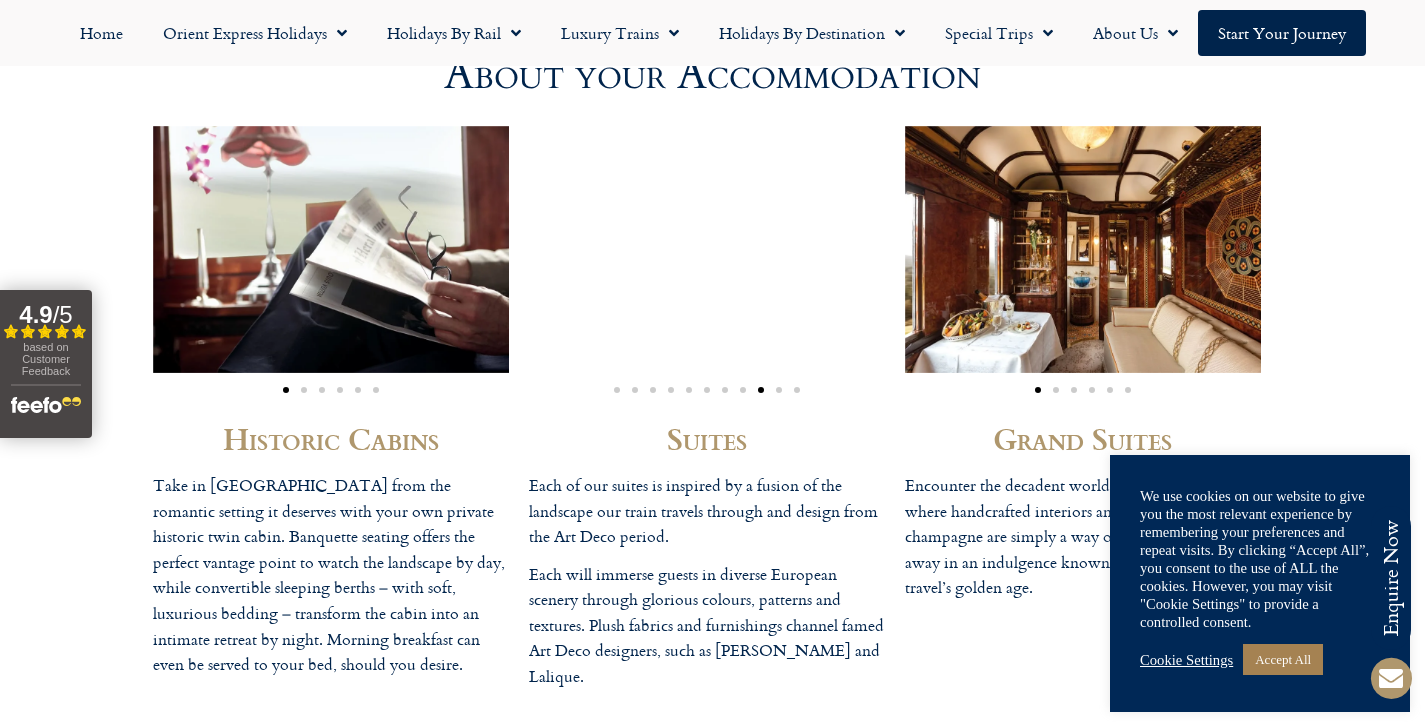 scroll, scrollTop: 5262, scrollLeft: 0, axis: vertical 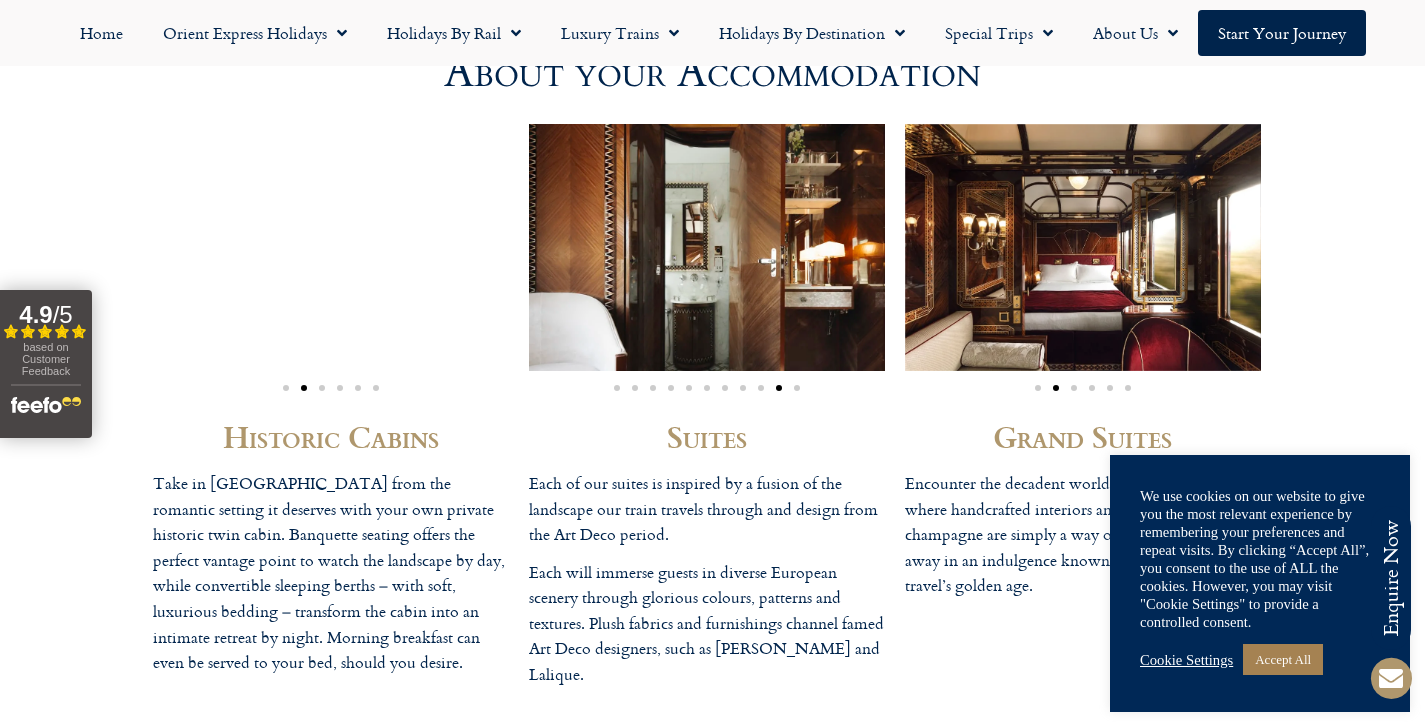 click at bounding box center (1083, 247) 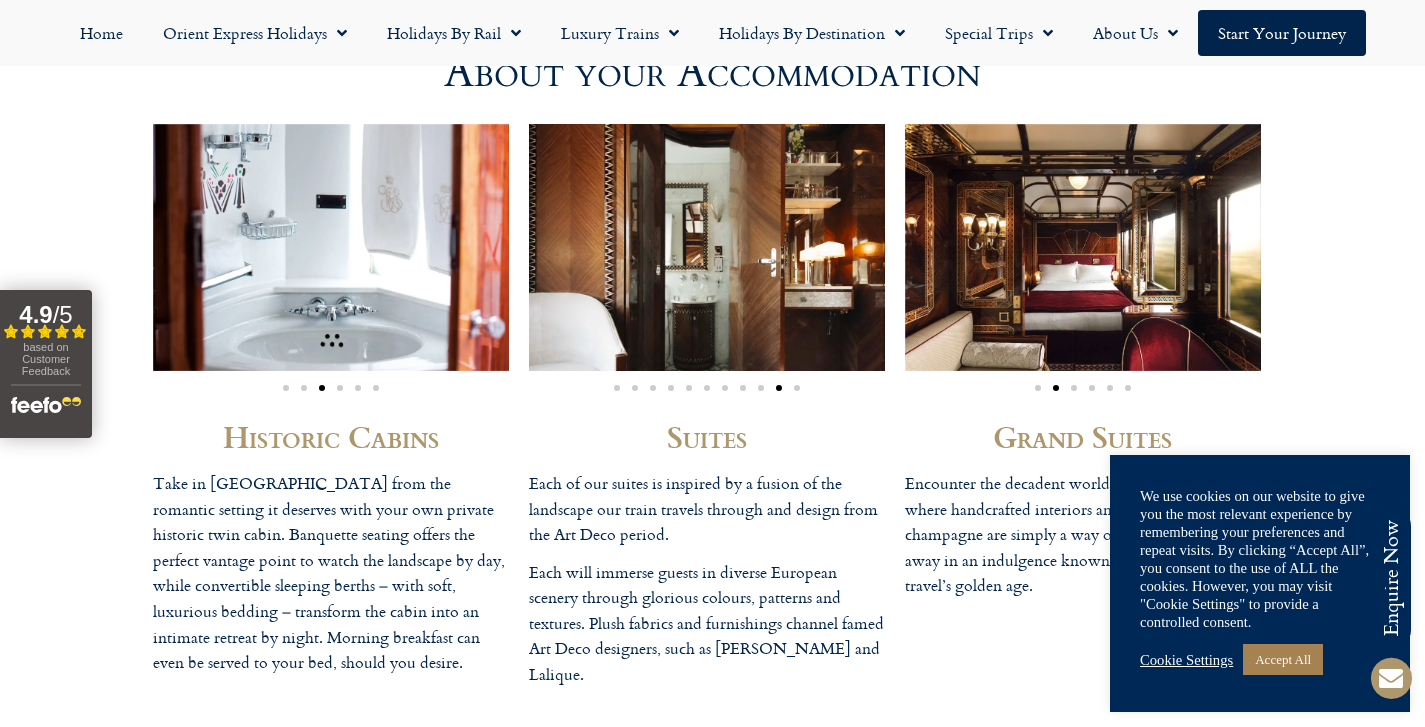 click at bounding box center (1083, 247) 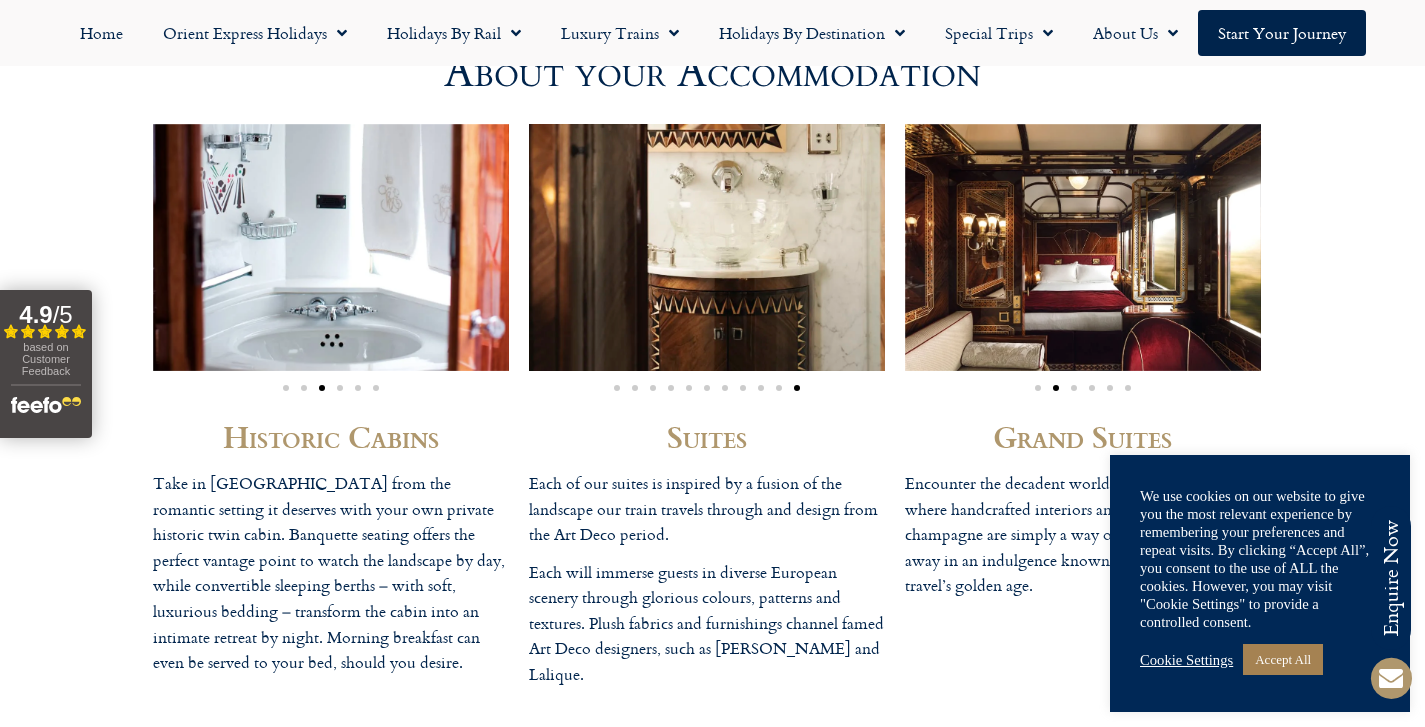 click on "Encounter the decadent world of Grand Suites – where handcrafted interiors and free-flowing champagne are simply a way of life – and be swept away in an indulgence known only to the royalty of travel’s golden age." at bounding box center [1083, 535] 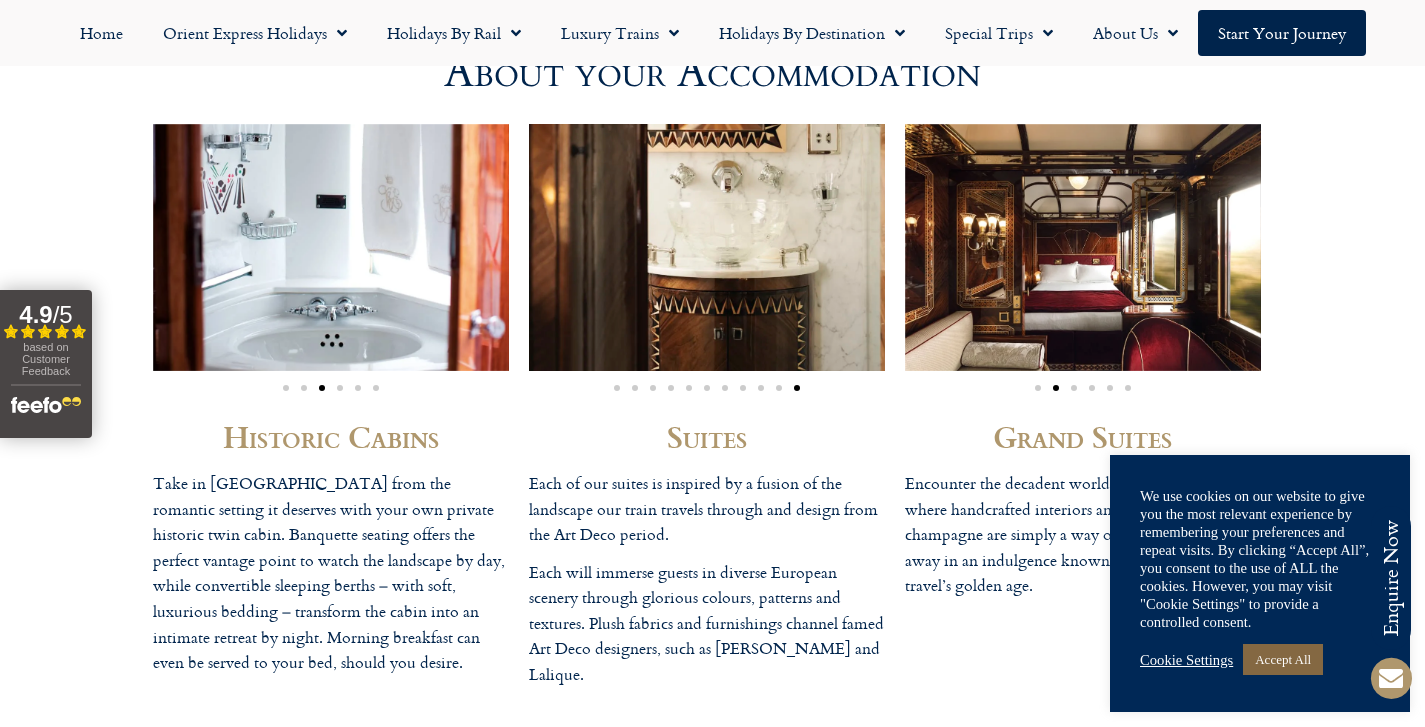 click on "Accept All" at bounding box center [1283, 659] 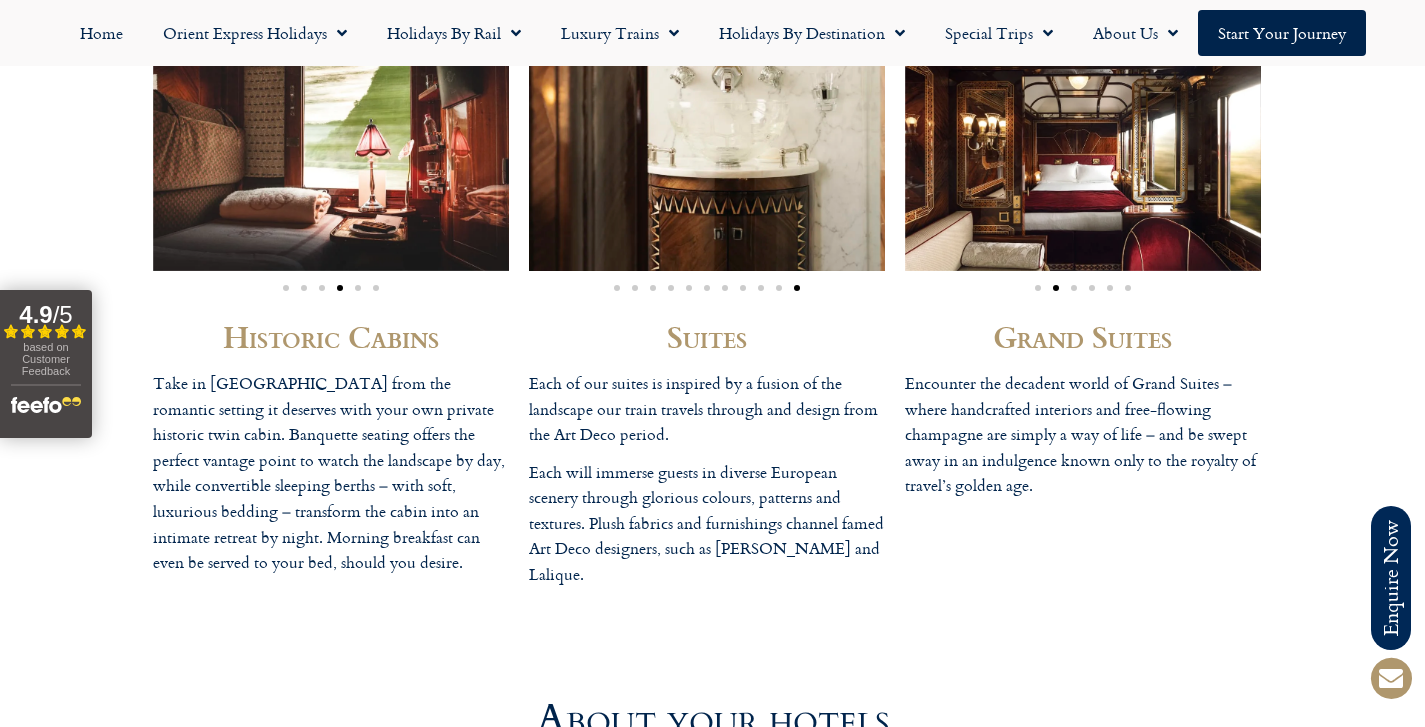 scroll, scrollTop: 5364, scrollLeft: 0, axis: vertical 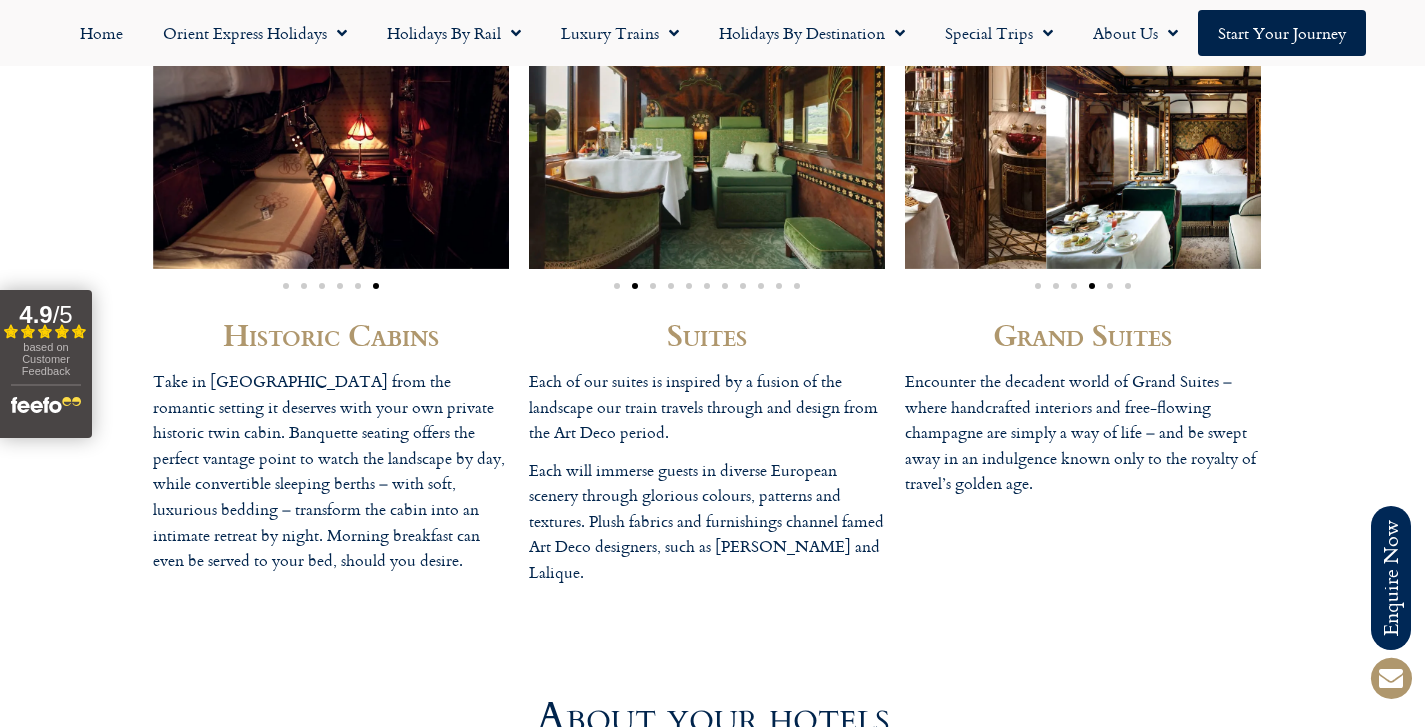 click at bounding box center [868, 145] 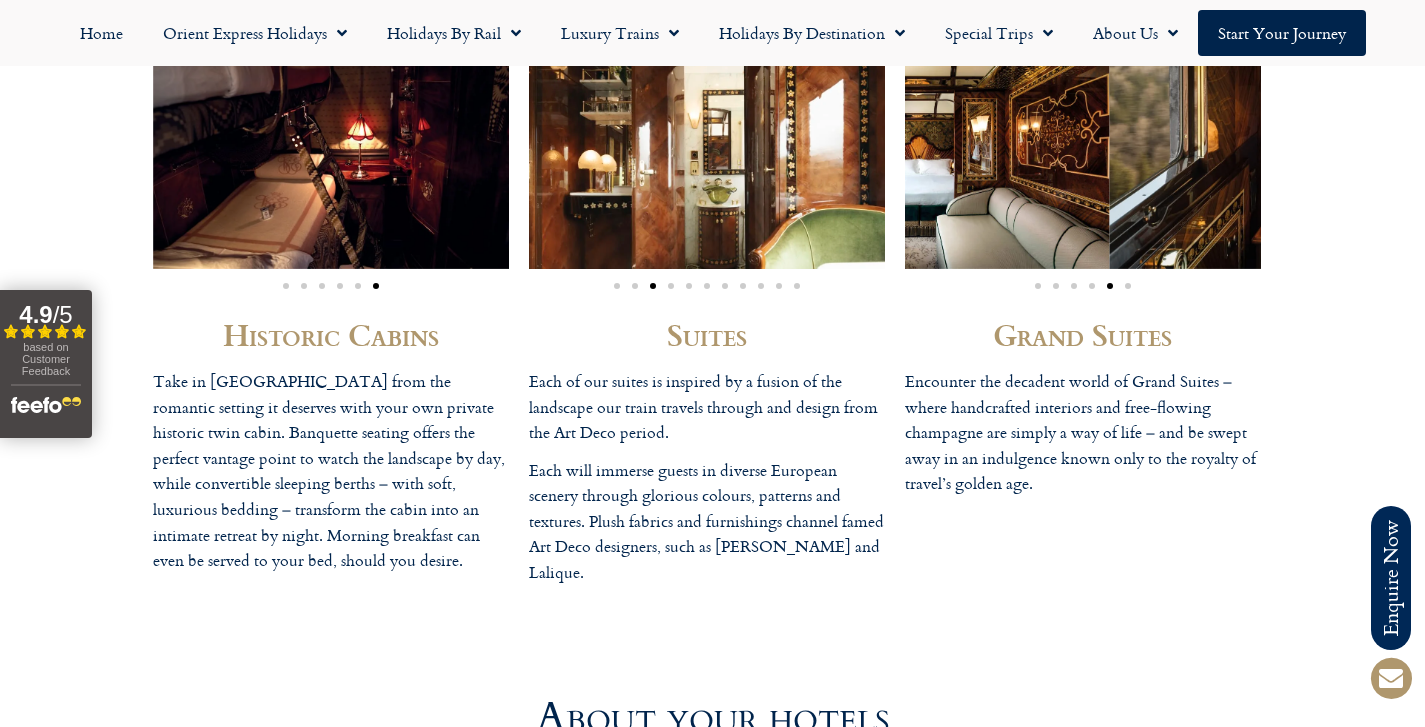 click at bounding box center (931, 145) 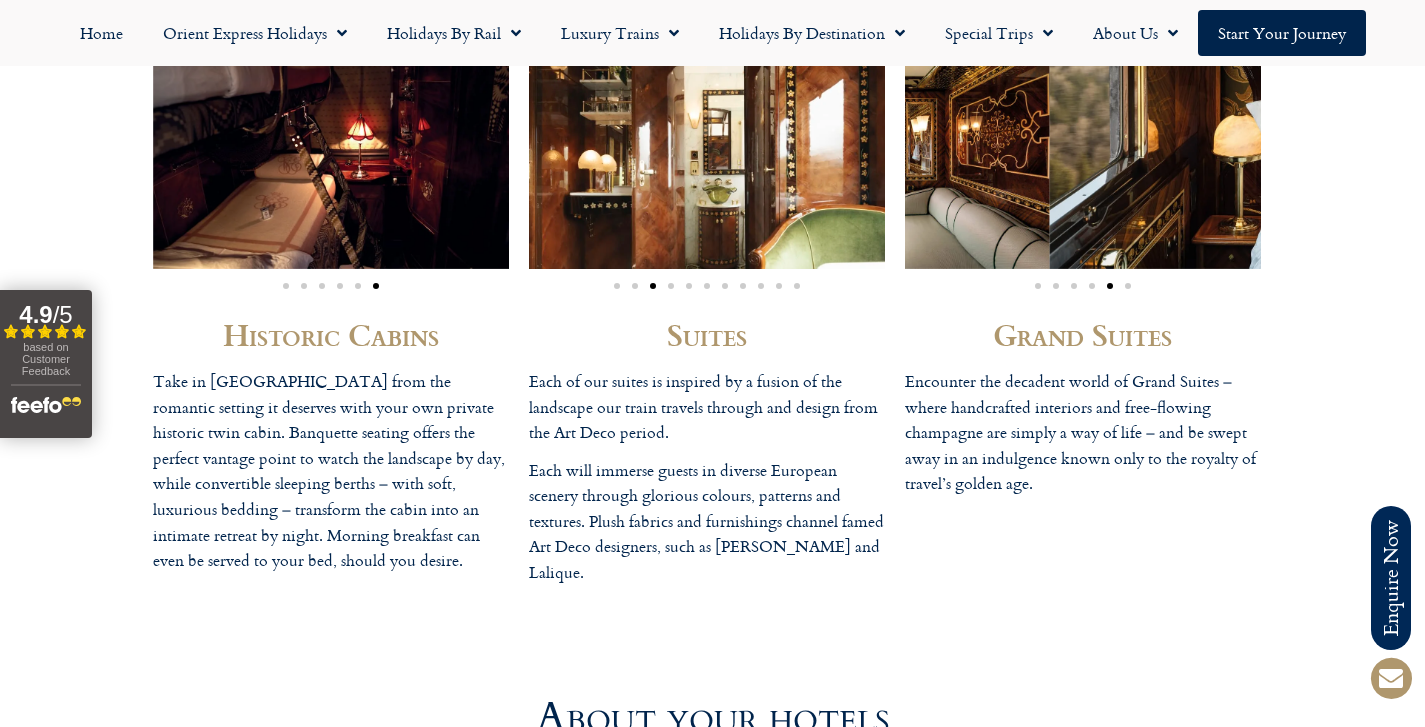 click on "Historic Cabins
Take in [GEOGRAPHIC_DATA] from the romantic setting it deserves with your own private historic twin cabin. Banquette seating offers the perfect vantage point to watch the landscape by day, while convertible sleeping berths – with soft, luxurious bedding – transform the cabin into an intimate retreat by night. Morning breakfast can even be served to your bed, should you desire.
Suites
Each of our suites is inspired by a fusion of the landscape our train travels through and design from the Art Deco period. Each will immerse guests in diverse European scenery through glorious colours, patterns and textures. Plush fabrics and furnishings channel famed Art Deco designers, such as [PERSON_NAME] and Lalique." at bounding box center [713, 309] 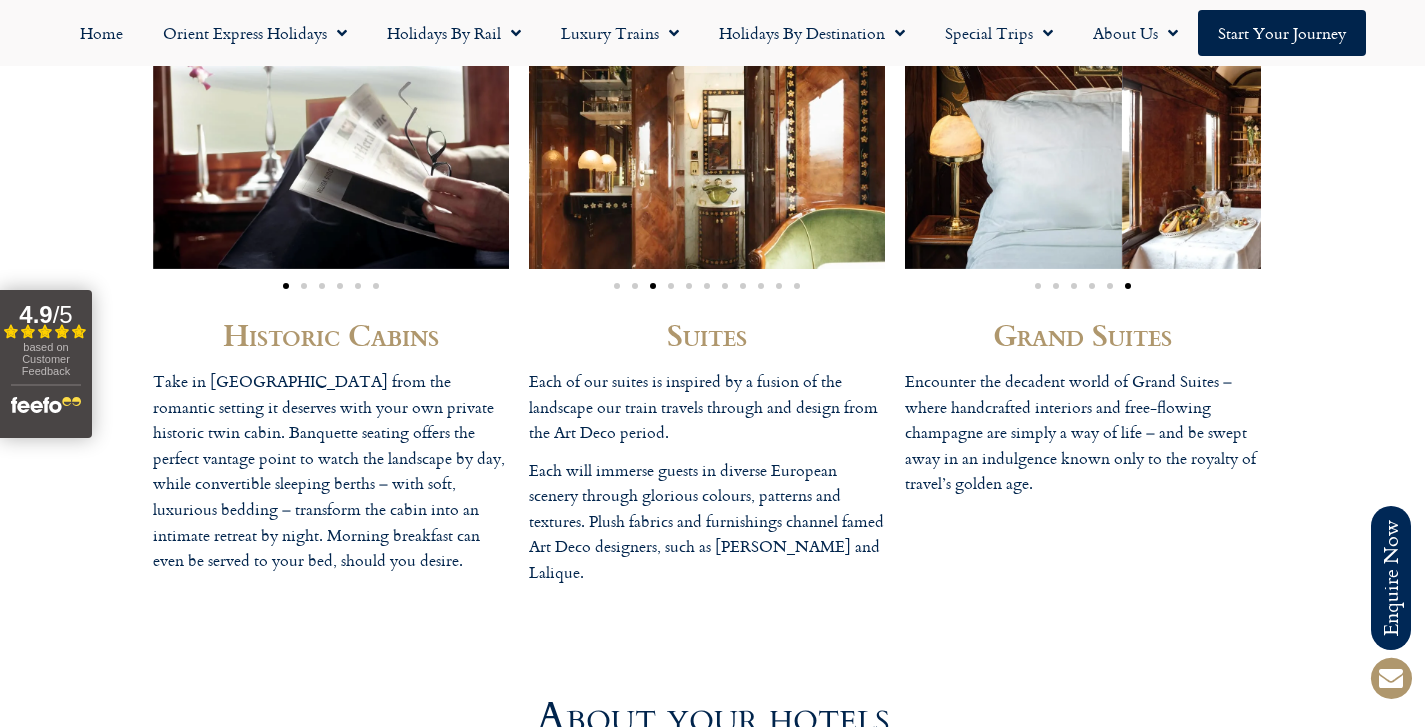 click on "Historic Cabins
Take in [GEOGRAPHIC_DATA] from the romantic setting it deserves with your own private historic twin cabin. Banquette seating offers the perfect vantage point to watch the landscape by day, while convertible sleeping berths – with soft, luxurious bedding – transform the cabin into an intimate retreat by night. Morning breakfast can even be served to your bed, should you desire.
Suites
Each of our suites is inspired by a fusion of the landscape our train travels through and design from the Art Deco period. Each will immerse guests in diverse European scenery through glorious colours, patterns and textures. Plush fabrics and furnishings channel famed Art Deco designers, such as [PERSON_NAME] and Lalique." at bounding box center (713, 309) 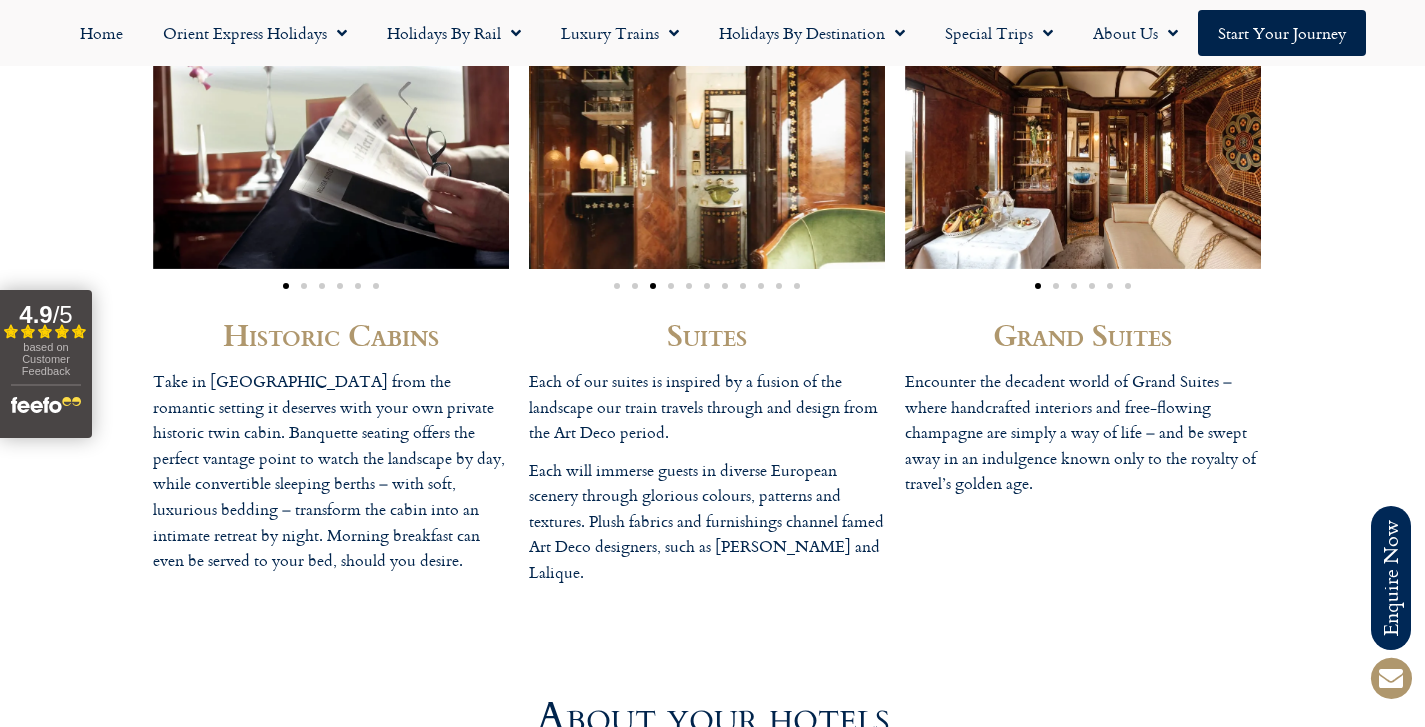 click at bounding box center (708, 145) 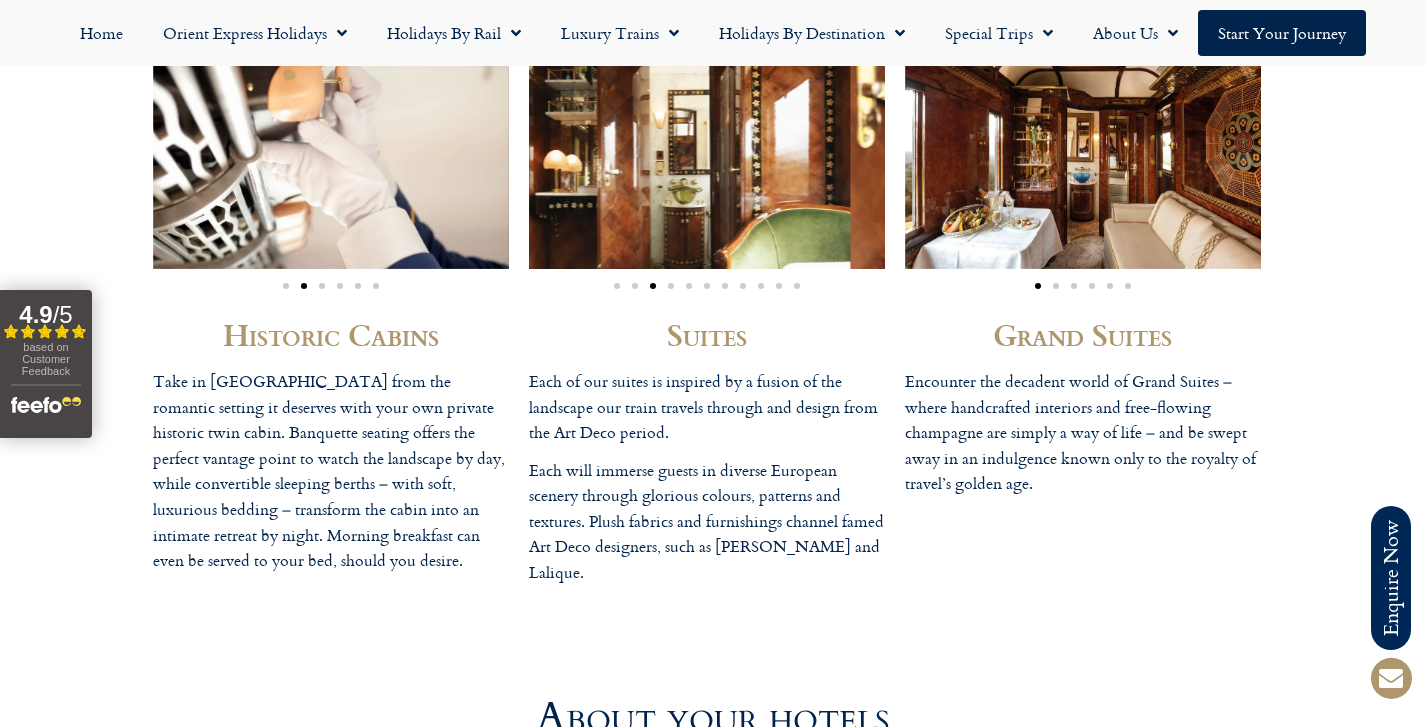 click at bounding box center [672, 145] 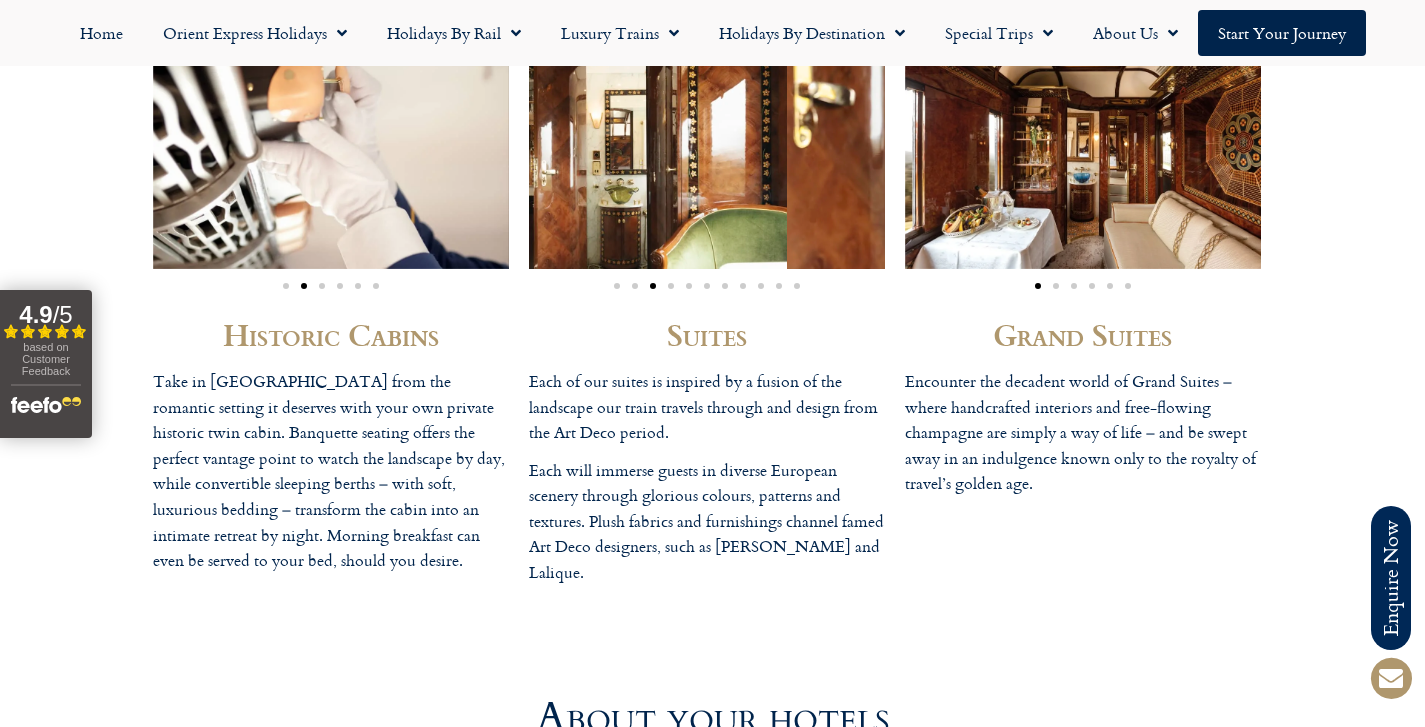 click on "Historic Cabins
Take in [GEOGRAPHIC_DATA] from the romantic setting it deserves with your own private historic twin cabin. Banquette seating offers the perfect vantage point to watch the landscape by day, while convertible sleeping berths – with soft, luxurious bedding – transform the cabin into an intimate retreat by night. Morning breakfast can even be served to your bed, should you desire.
Suites
Each of our suites is inspired by a fusion of the landscape our train travels through and design from the Art Deco period. Each will immerse guests in diverse European scenery through glorious colours, patterns and textures. Plush fabrics and furnishings channel famed Art Deco designers, such as [PERSON_NAME] and Lalique." at bounding box center [713, 309] 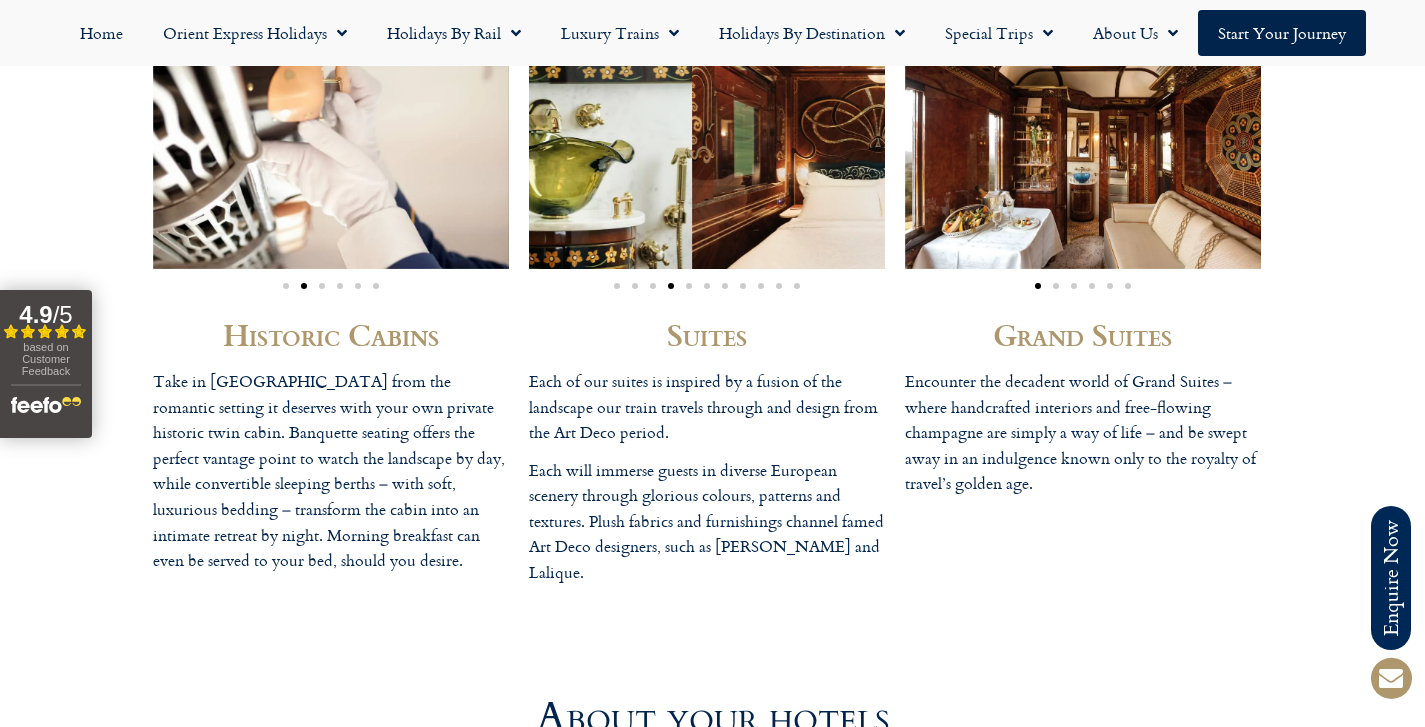 click on "Suites
Each of our suites is inspired by a fusion of the landscape our train travels through and design from the Art Deco period. Each will immerse guests in diverse European scenery through glorious colours, patterns and textures. Plush fabrics and furnishings channel famed Art Deco designers, such as [PERSON_NAME] and Lalique." at bounding box center [707, 309] 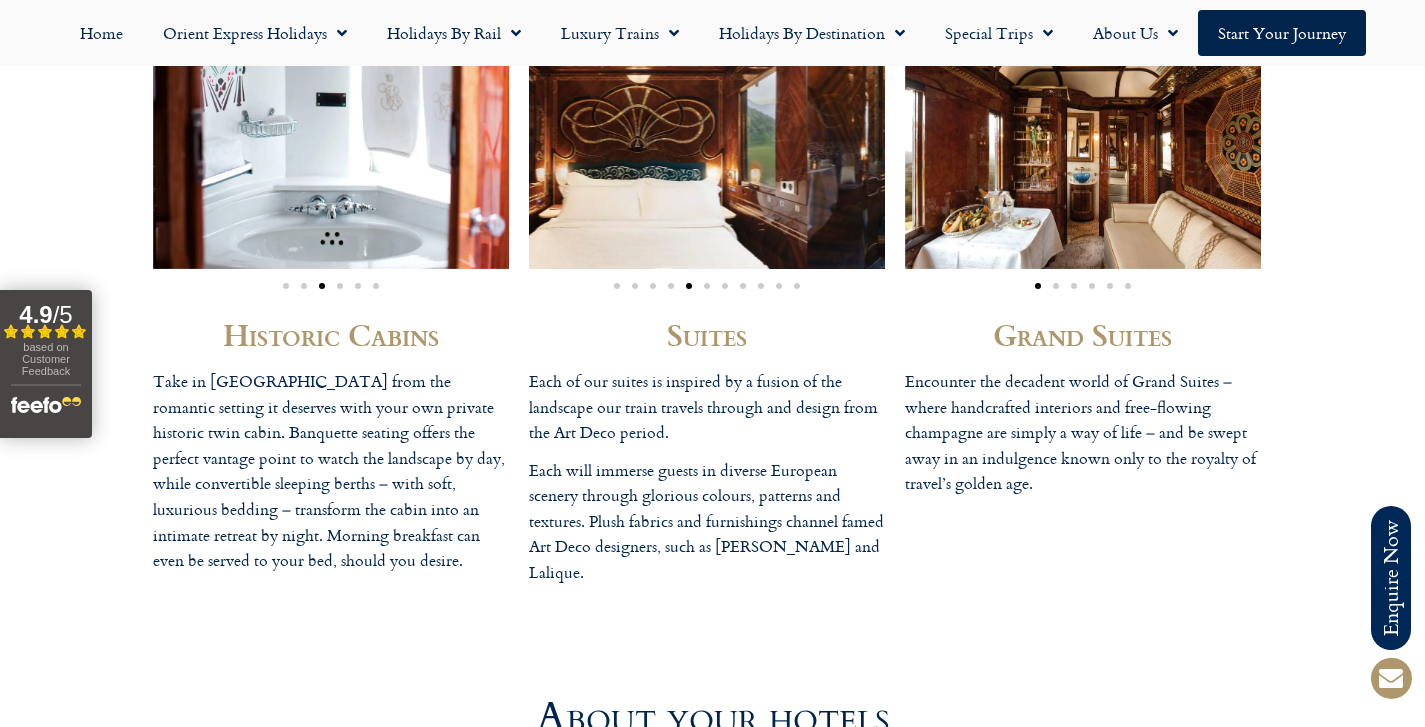 click at bounding box center (629, 145) 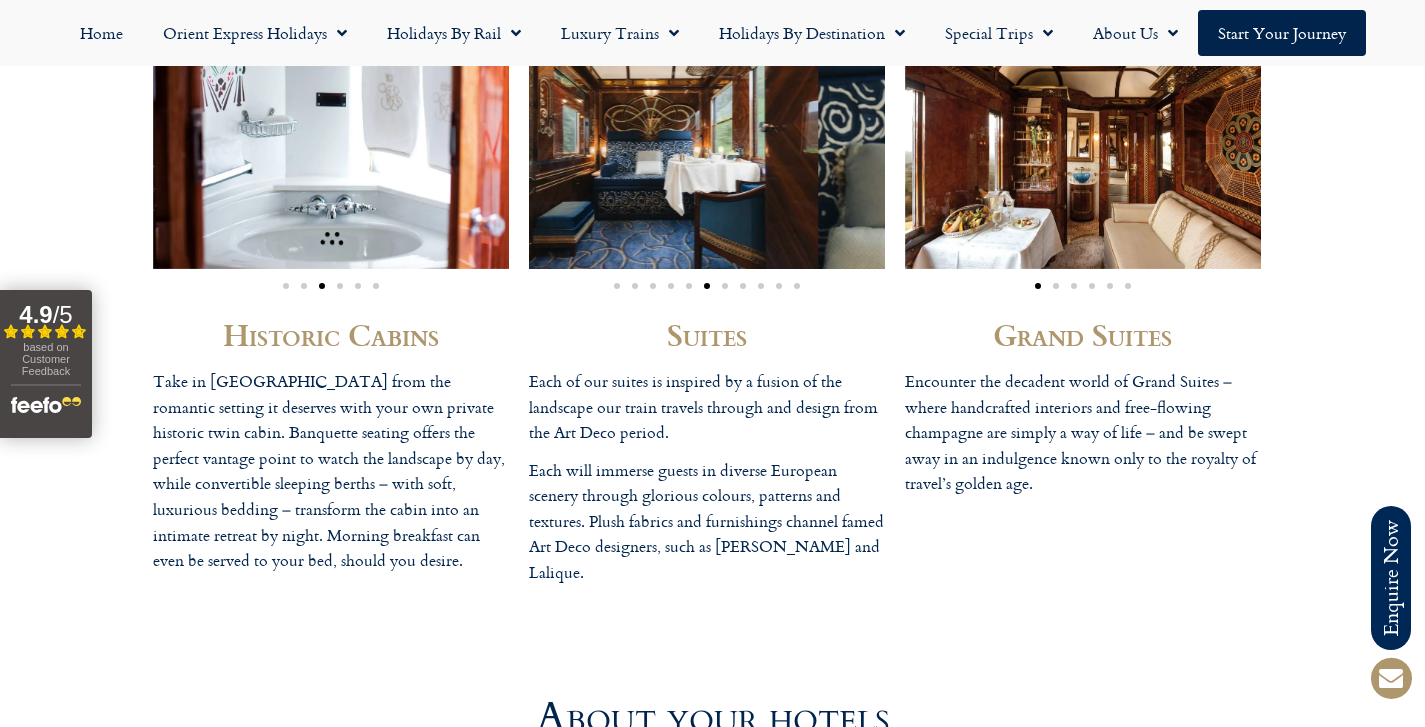 click at bounding box center (640, 145) 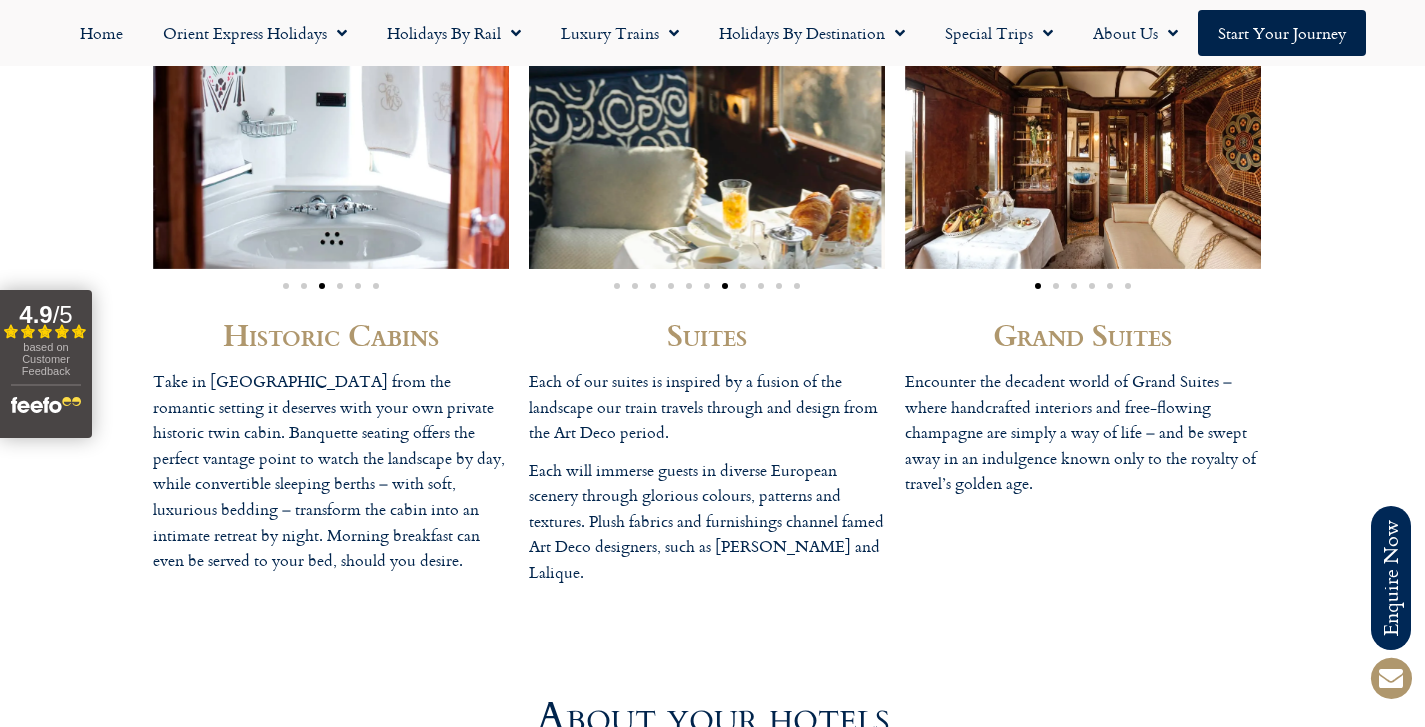 click at bounding box center [703, 145] 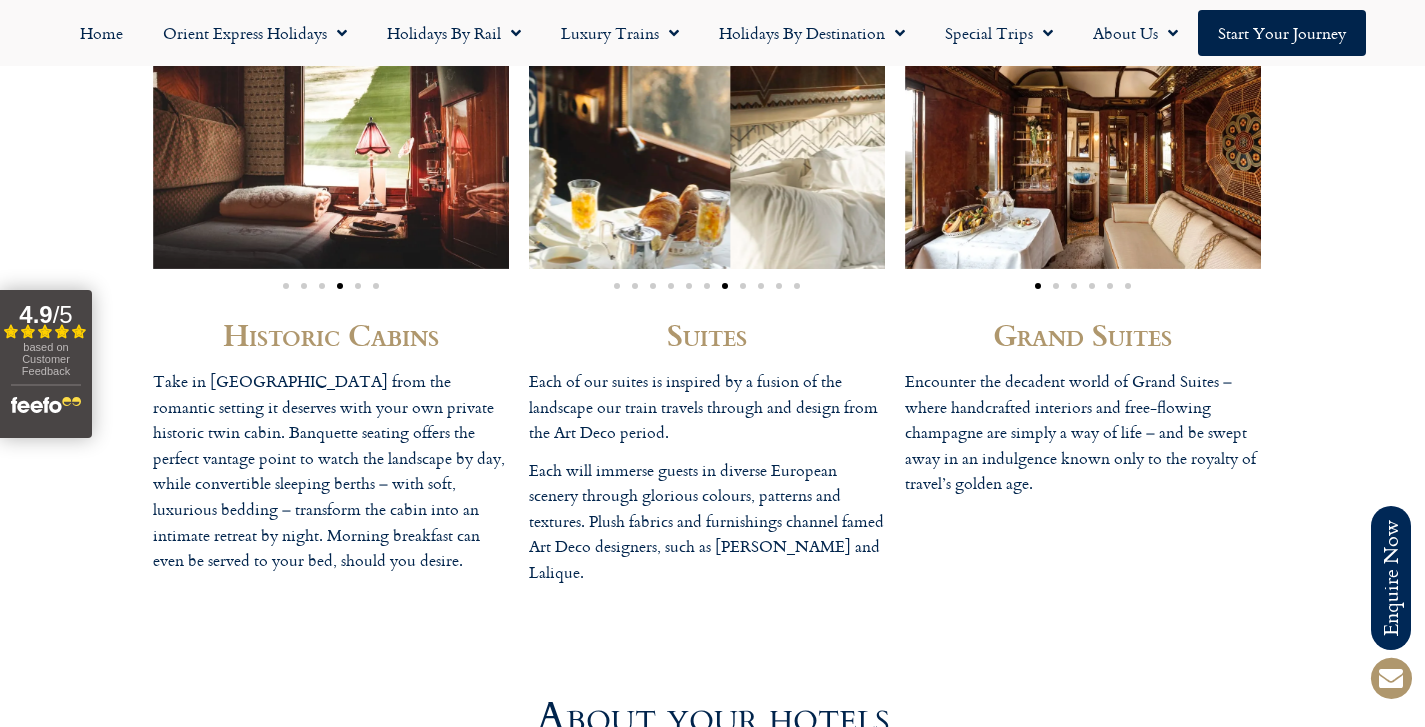 click at bounding box center (552, 145) 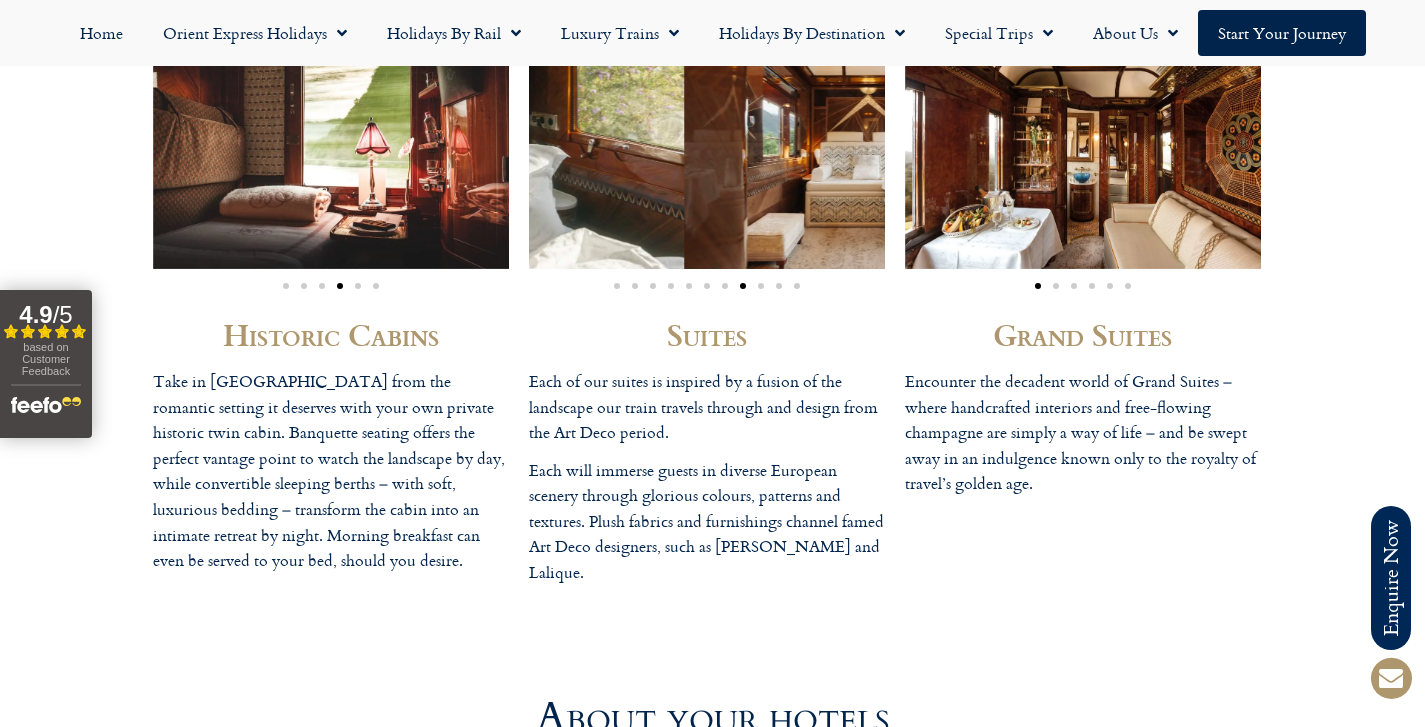 click on "Suites
Each of our suites is inspired by a fusion of the landscape our train travels through and design from the Art Deco period. Each will immerse guests in diverse European scenery through glorious colours, patterns and textures. Plush fabrics and furnishings channel famed Art Deco designers, such as [PERSON_NAME] and Lalique." at bounding box center (707, 309) 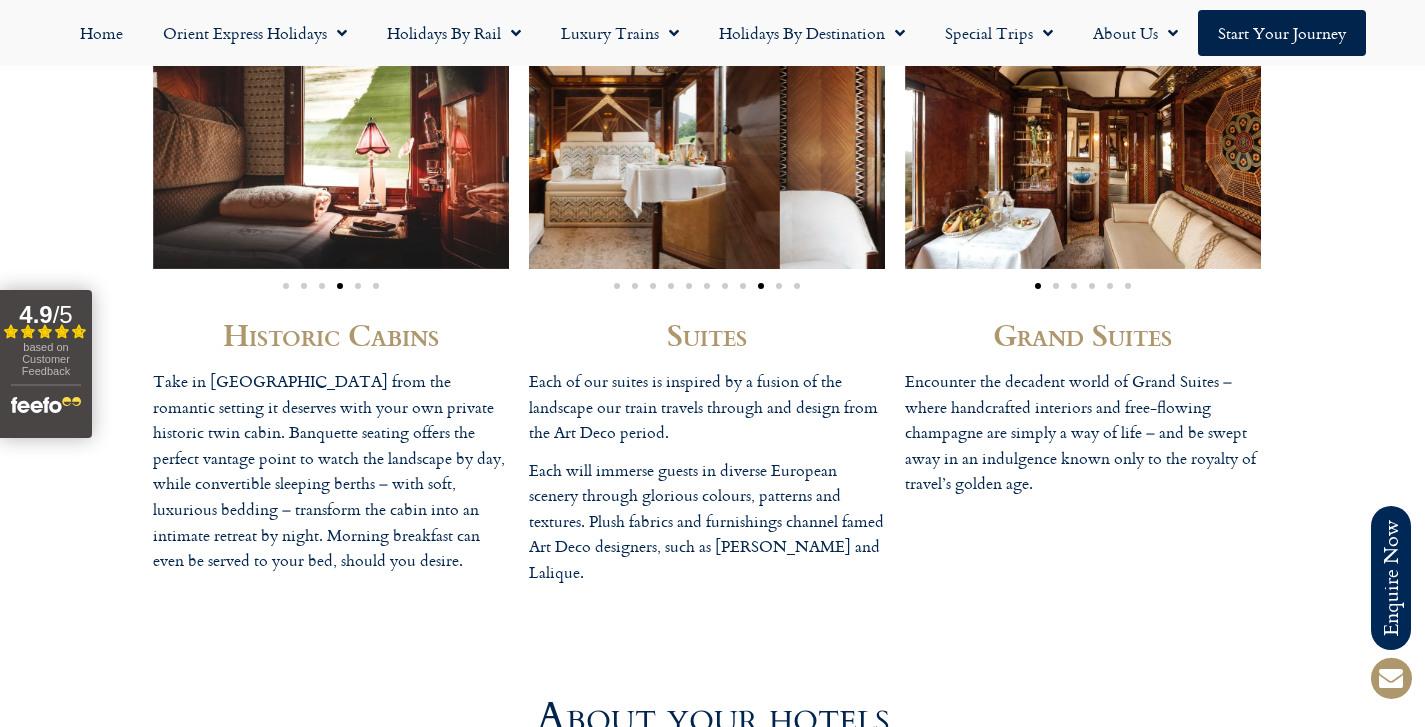 click at bounding box center (601, 145) 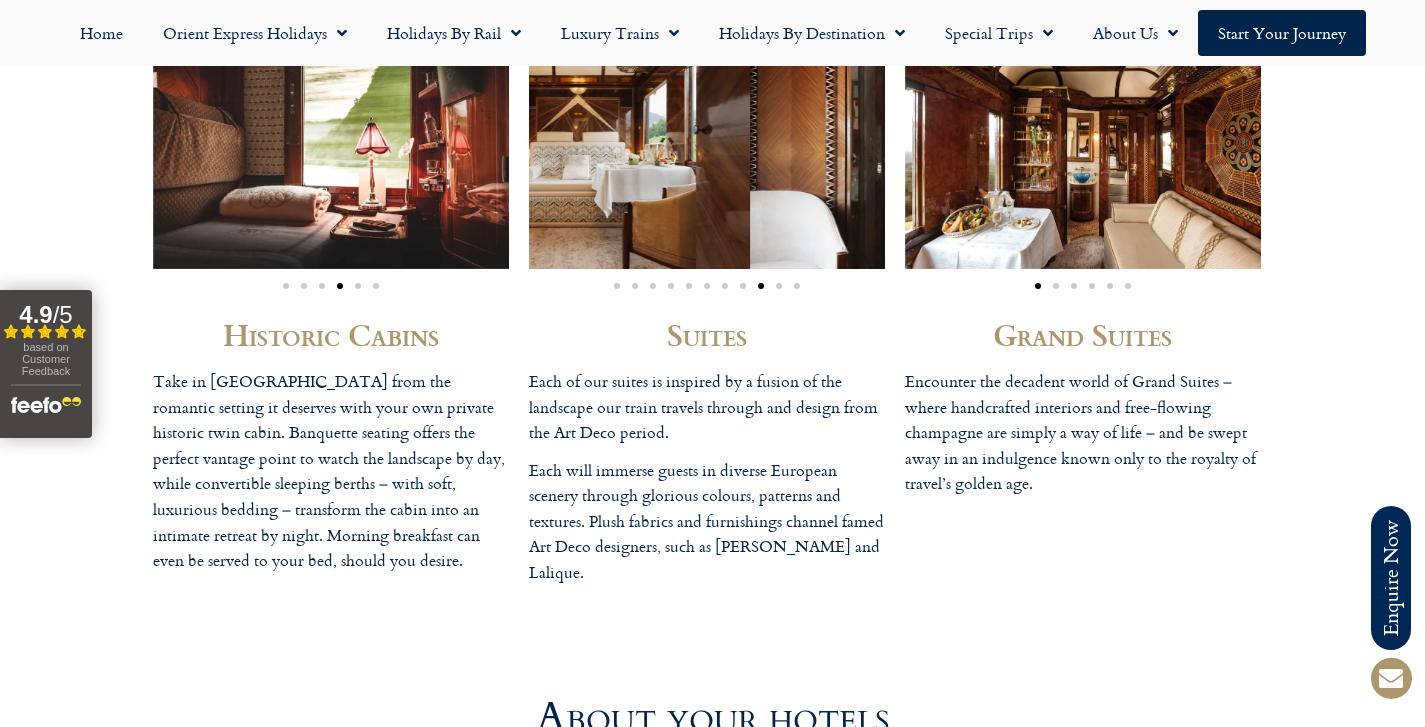 click on "Historic Cabins
Take in [GEOGRAPHIC_DATA] from the romantic setting it deserves with your own private historic twin cabin. Banquette seating offers the perfect vantage point to watch the landscape by day, while convertible sleeping berths – with soft, luxurious bedding – transform the cabin into an intimate retreat by night. Morning breakfast can even be served to your bed, should you desire.
Suites
Each of our suites is inspired by a fusion of the landscape our train travels through and design from the Art Deco period. Each will immerse guests in diverse European scenery through glorious colours, patterns and textures. Plush fabrics and furnishings channel famed Art Deco designers, such as [PERSON_NAME] and Lalique." at bounding box center (713, 309) 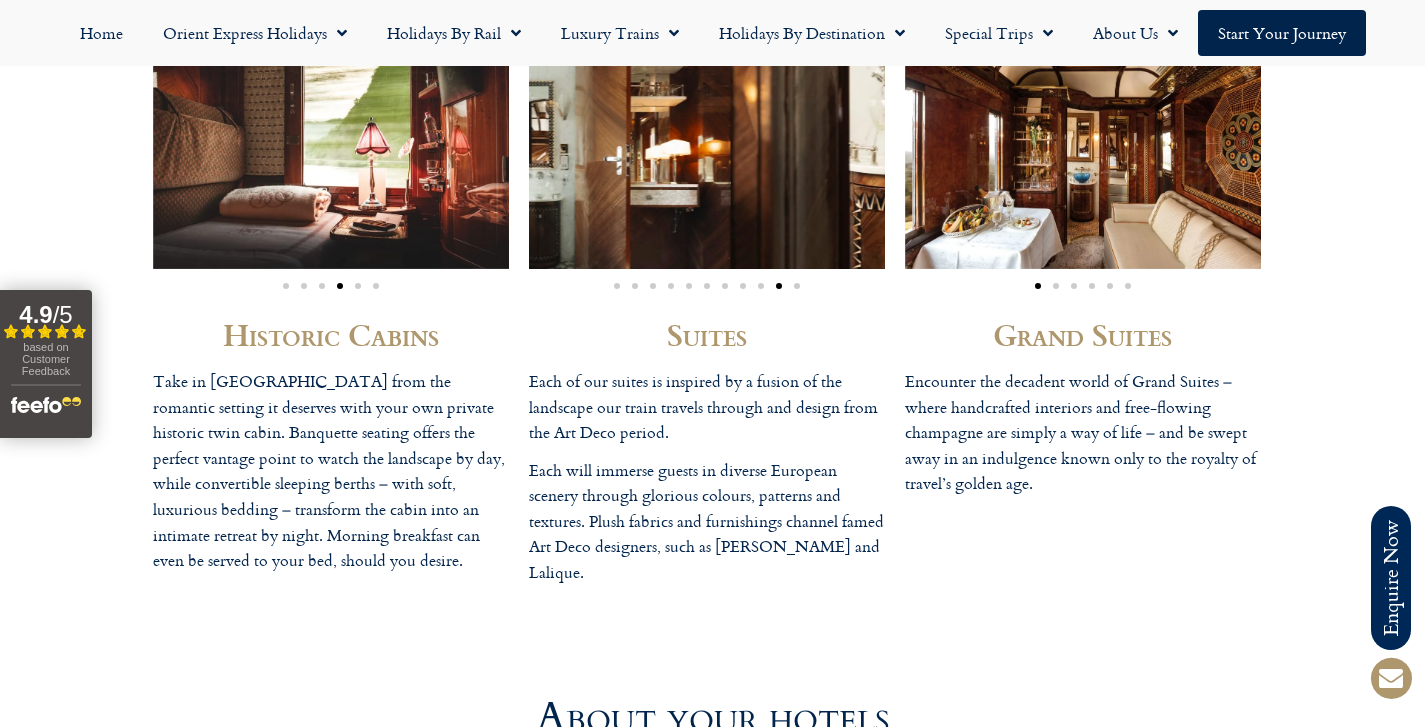 click on "Historic Cabins
Take in [GEOGRAPHIC_DATA] from the romantic setting it deserves with your own private historic twin cabin. Banquette seating offers the perfect vantage point to watch the landscape by day, while convertible sleeping berths – with soft, luxurious bedding – transform the cabin into an intimate retreat by night. Morning breakfast can even be served to your bed, should you desire.
Suites
Each of our suites is inspired by a fusion of the landscape our train travels through and design from the Art Deco period. Each will immerse guests in diverse European scenery through glorious colours, patterns and textures. Plush fabrics and furnishings channel famed Art Deco designers, such as [PERSON_NAME] and Lalique." at bounding box center (713, 309) 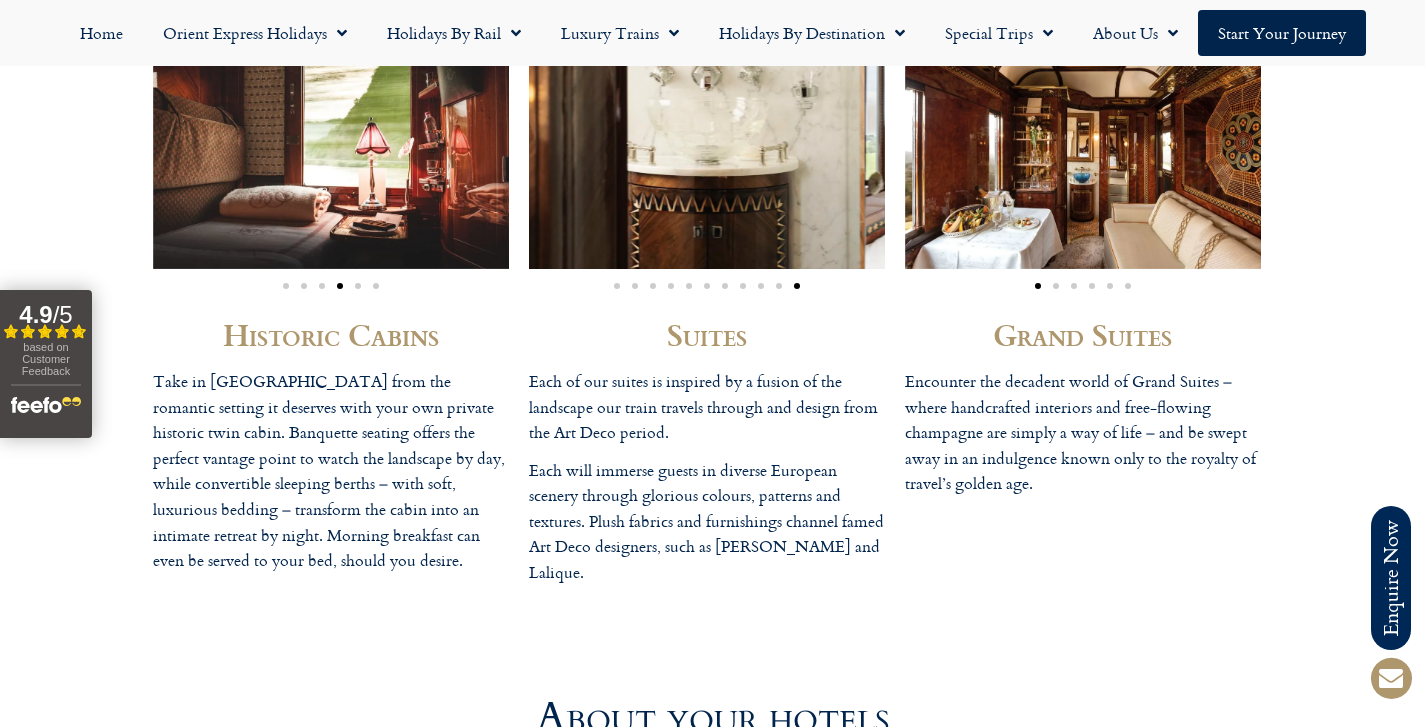 click at bounding box center (686, 145) 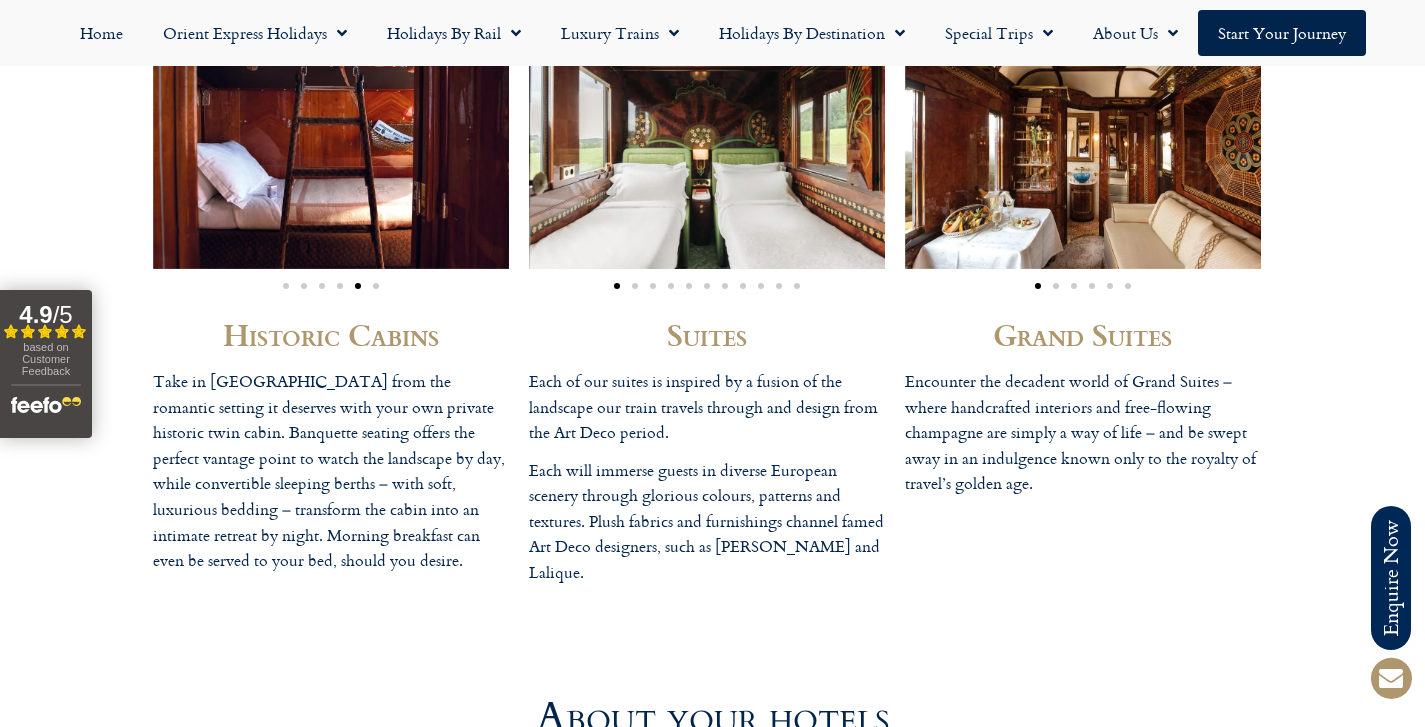 click at bounding box center (331, 145) 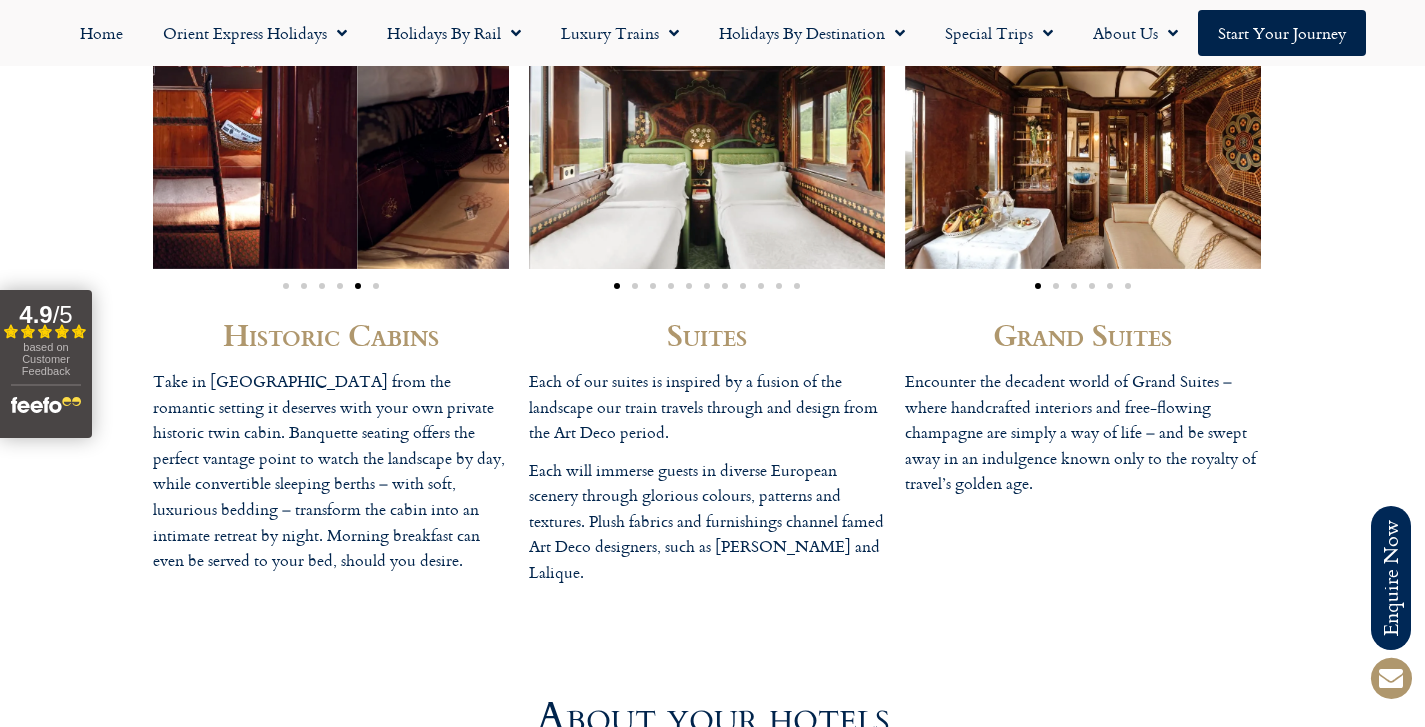 click at bounding box center [179, 145] 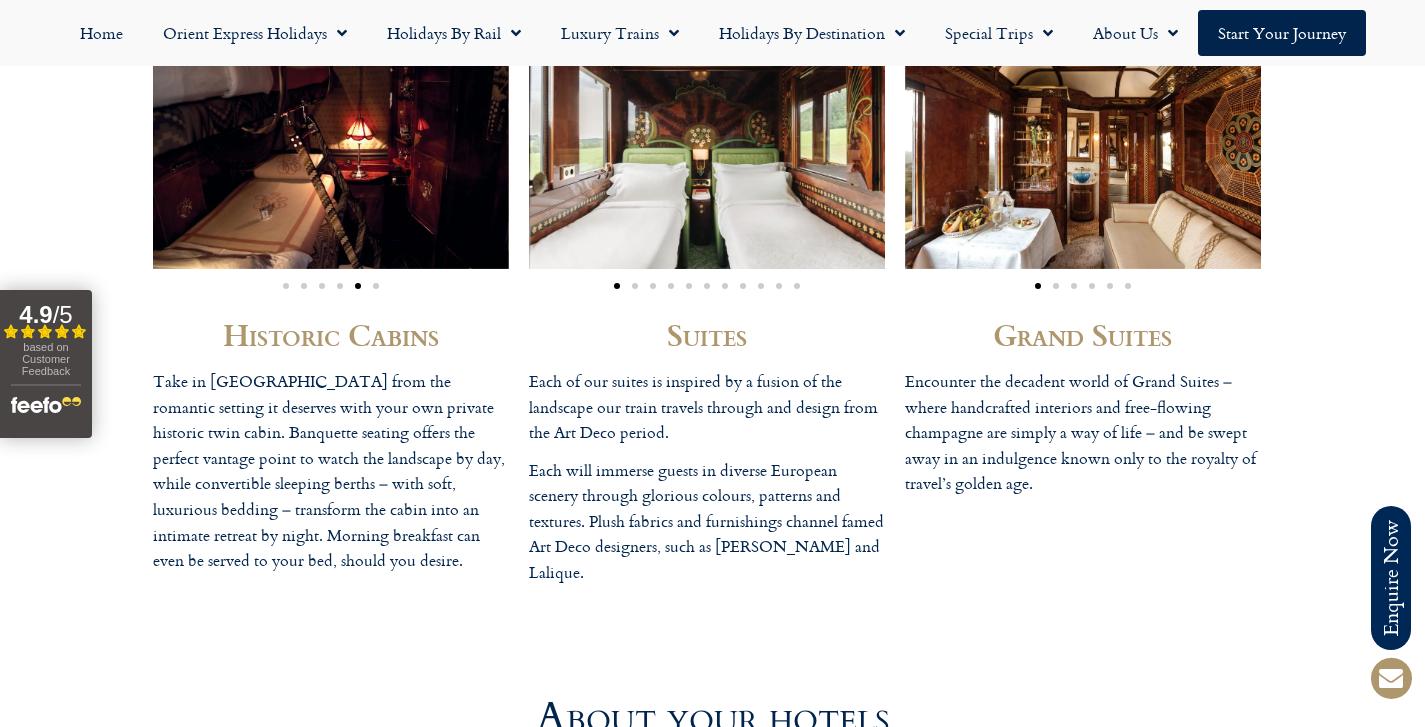 click on "Planet Rail
Online Enquiry
Please enter your details below, together with your enquiry and click Send.
Your name *
1 + 2 = ?" at bounding box center [712, -5001] 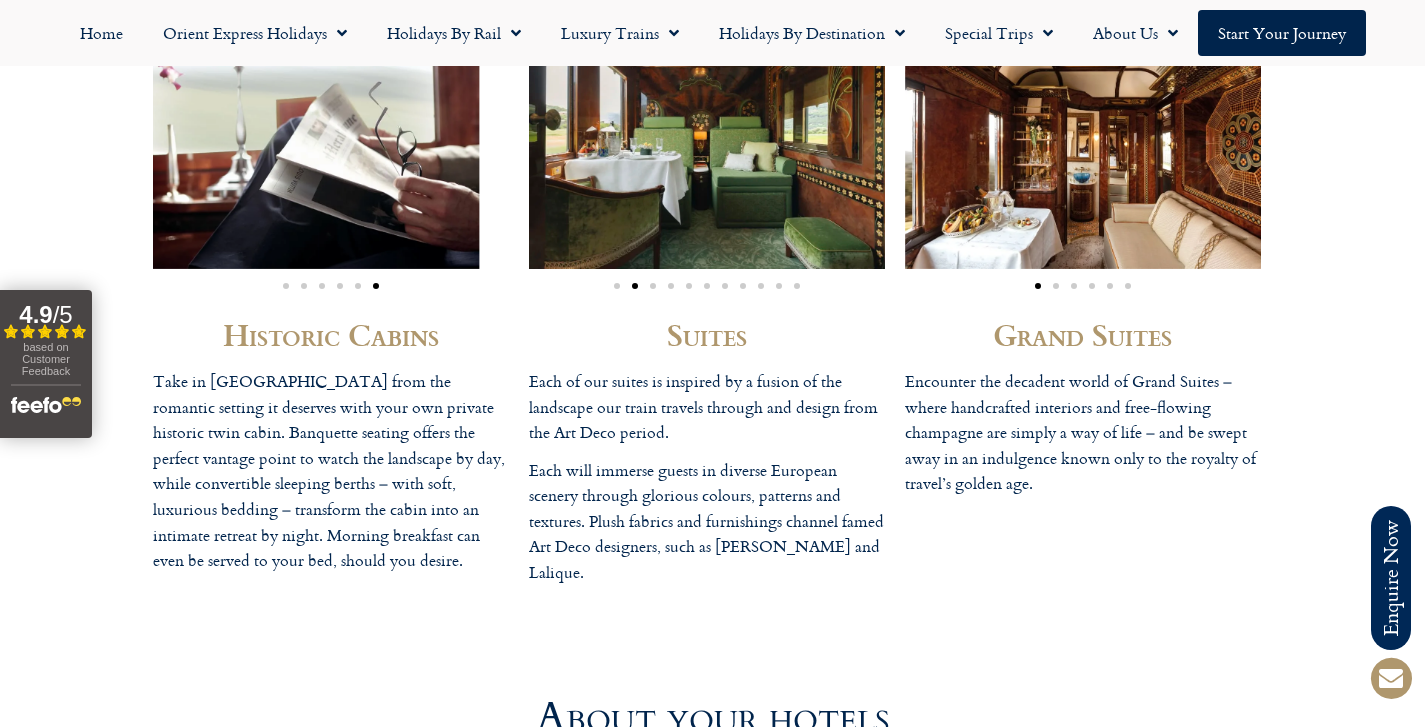 click on "Planet Rail
Online Enquiry
Please enter your details below, together with your enquiry and click Send.
Your name *
1 + 2 = ?" at bounding box center [712, -5001] 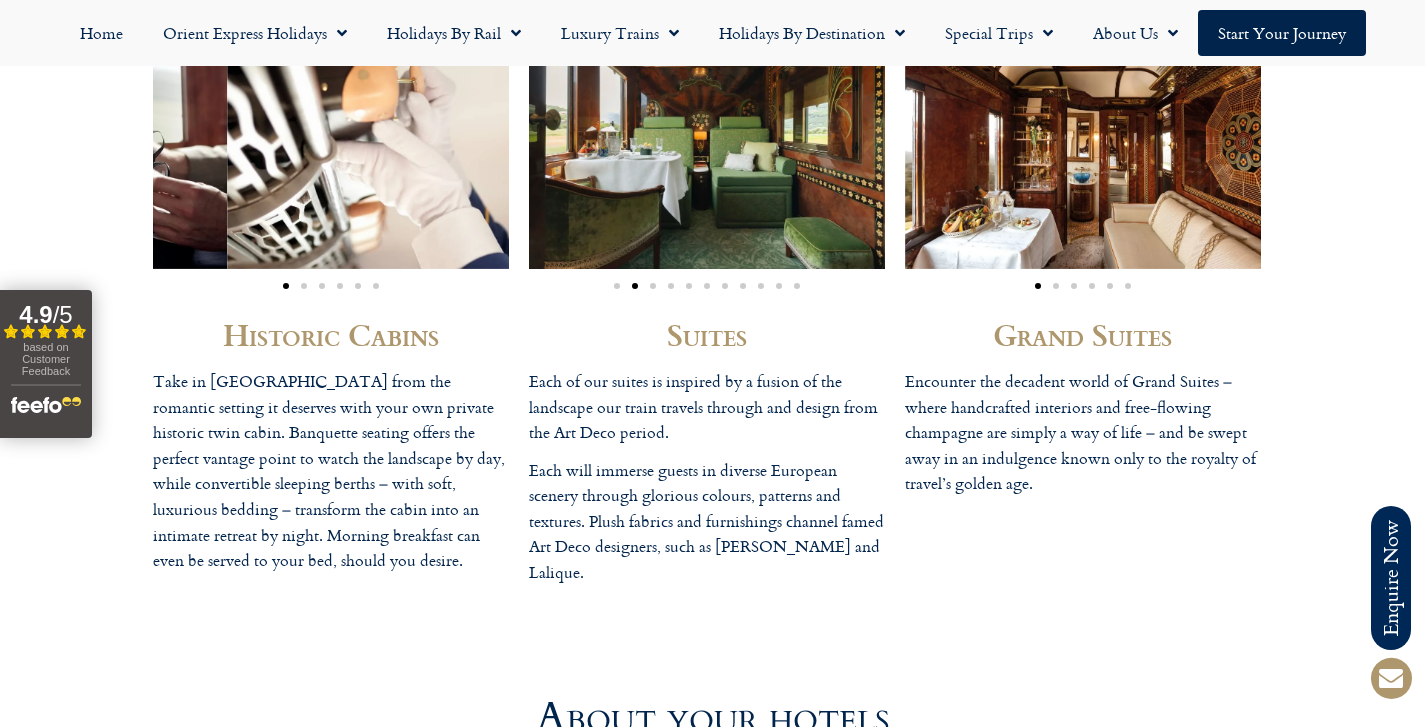 click on "Historic Cabins
Take in [GEOGRAPHIC_DATA] from the romantic setting it deserves with your own private historic twin cabin. Banquette seating offers the perfect vantage point to watch the landscape by day, while convertible sleeping berths – with soft, luxurious bedding – transform the cabin into an intimate retreat by night. Morning breakfast can even be served to your bed, should you desire.
Suites
Each of our suites is inspired by a fusion of the landscape our train travels through and design from the Art Deco period. Each will immerse guests in diverse European scenery through glorious colours, patterns and textures. Plush fabrics and furnishings channel famed Art Deco designers, such as [PERSON_NAME] and Lalique." at bounding box center [712, 309] 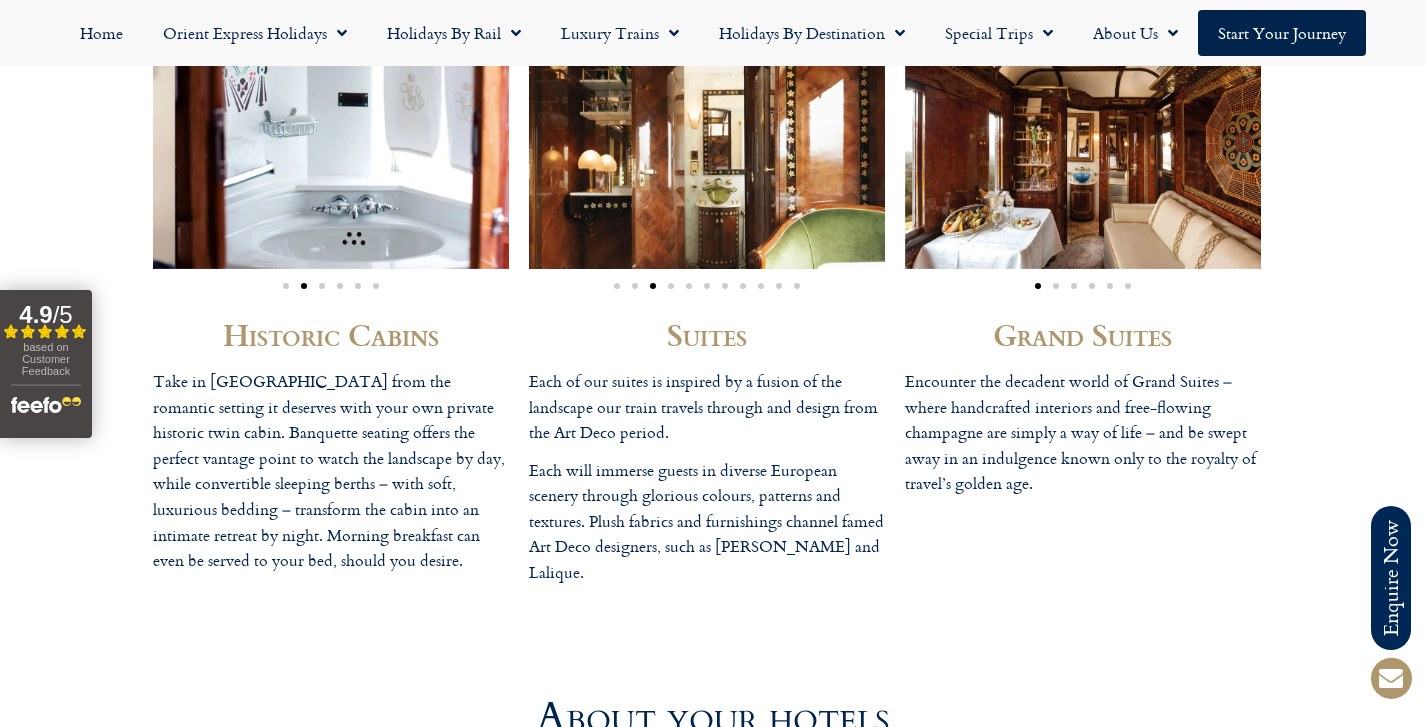 click on "Planet Rail
Online Enquiry
Please enter your details below, together with your enquiry and click Send.
Your name *
1 + 2 = ?" at bounding box center [712, -5001] 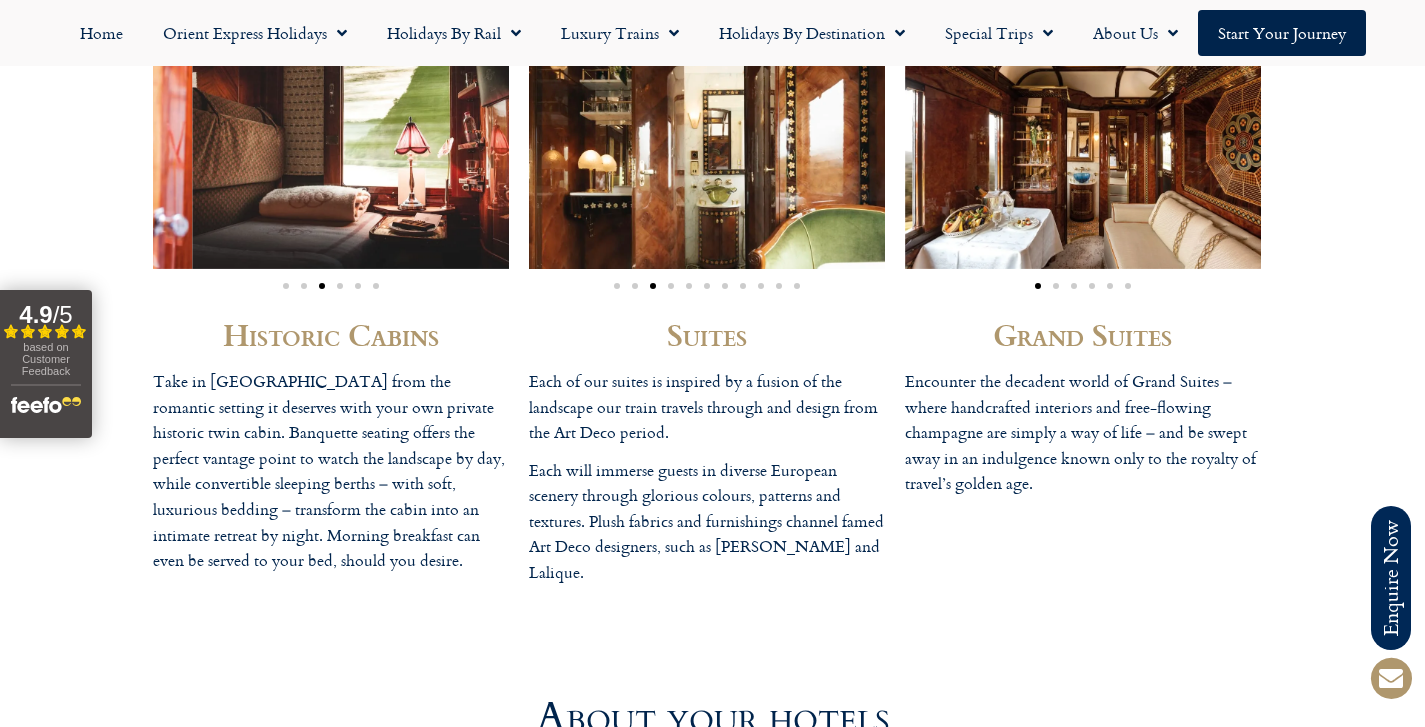 click on "Historic Cabins
Take in [GEOGRAPHIC_DATA] from the romantic setting it deserves with your own private historic twin cabin. Banquette seating offers the perfect vantage point to watch the landscape by day, while convertible sleeping berths – with soft, luxurious bedding – transform the cabin into an intimate retreat by night. Morning breakfast can even be served to your bed, should you desire.
Suites
Each of our suites is inspired by a fusion of the landscape our train travels through and design from the Art Deco period. Each will immerse guests in diverse European scenery through glorious colours, patterns and textures. Plush fabrics and furnishings channel famed Art Deco designers, such as [PERSON_NAME] and Lalique." at bounding box center [712, 309] 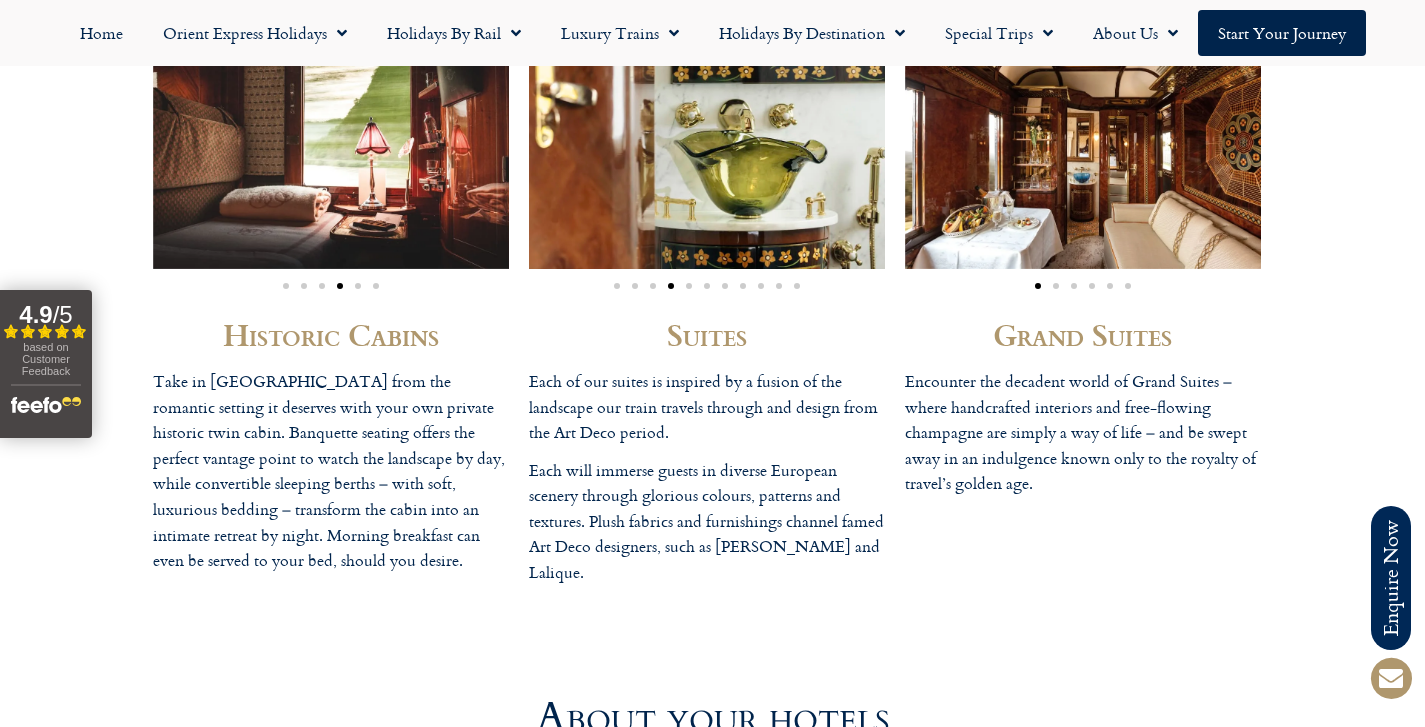 click at bounding box center (331, 145) 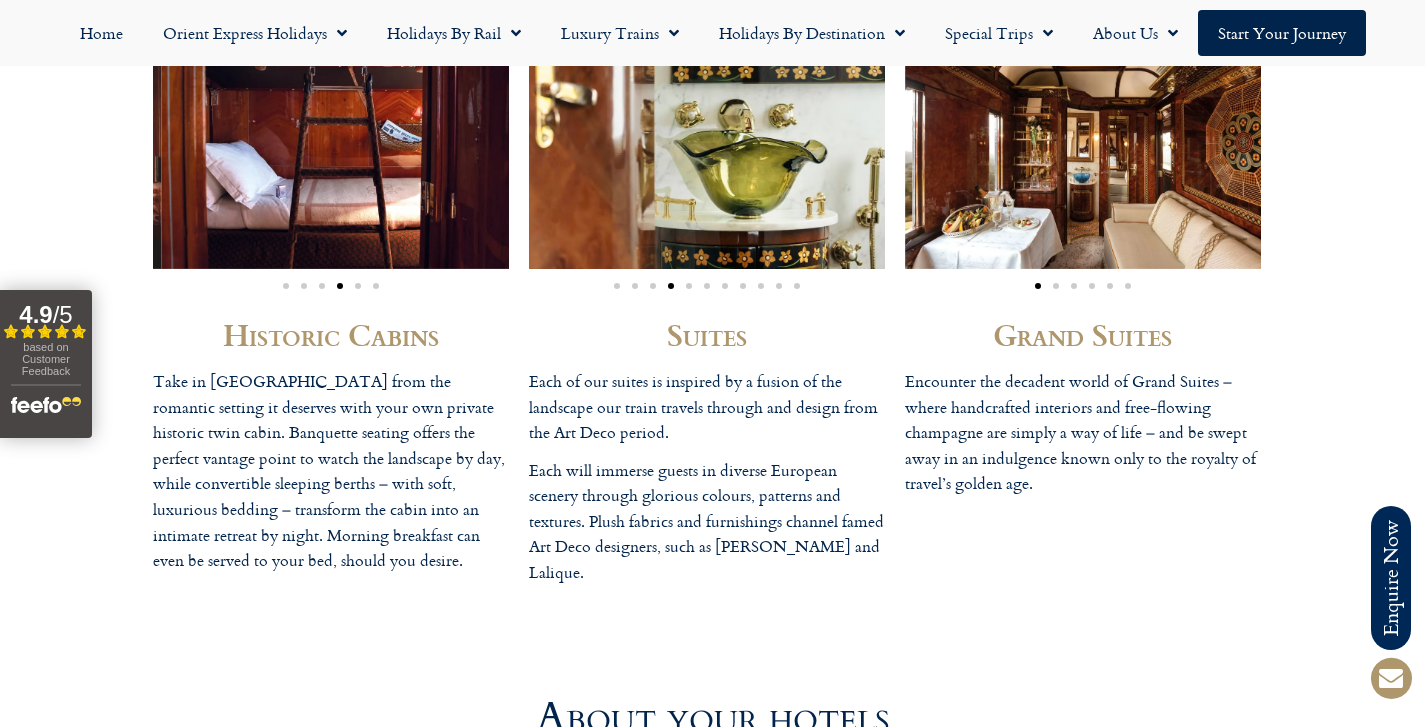 click on "Planet Rail
Online Enquiry
Please enter your details below, together with your enquiry and click Send.
Your name *
1 + 2 = ?" at bounding box center [712, -5001] 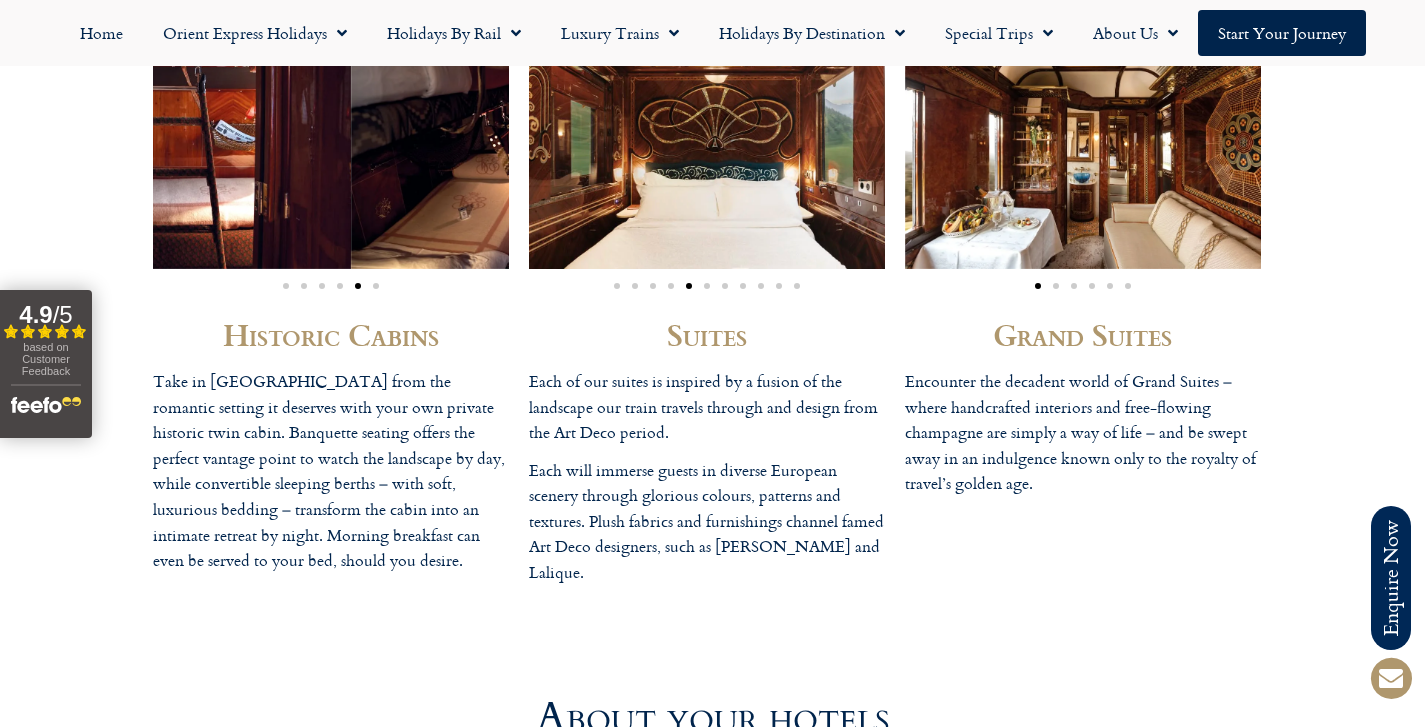 click on "Historic Cabins
Take in [GEOGRAPHIC_DATA] from the romantic setting it deserves with your own private historic twin cabin. Banquette seating offers the perfect vantage point to watch the landscape by day, while convertible sleeping berths – with soft, luxurious bedding – transform the cabin into an intimate retreat by night. Morning breakfast can even be served to your bed, should you desire.
Suites
Each of our suites is inspired by a fusion of the landscape our train travels through and design from the Art Deco period. Each will immerse guests in diverse European scenery through glorious colours, patterns and textures. Plush fabrics and furnishings channel famed Art Deco designers, such as [PERSON_NAME] and Lalique." at bounding box center [712, 309] 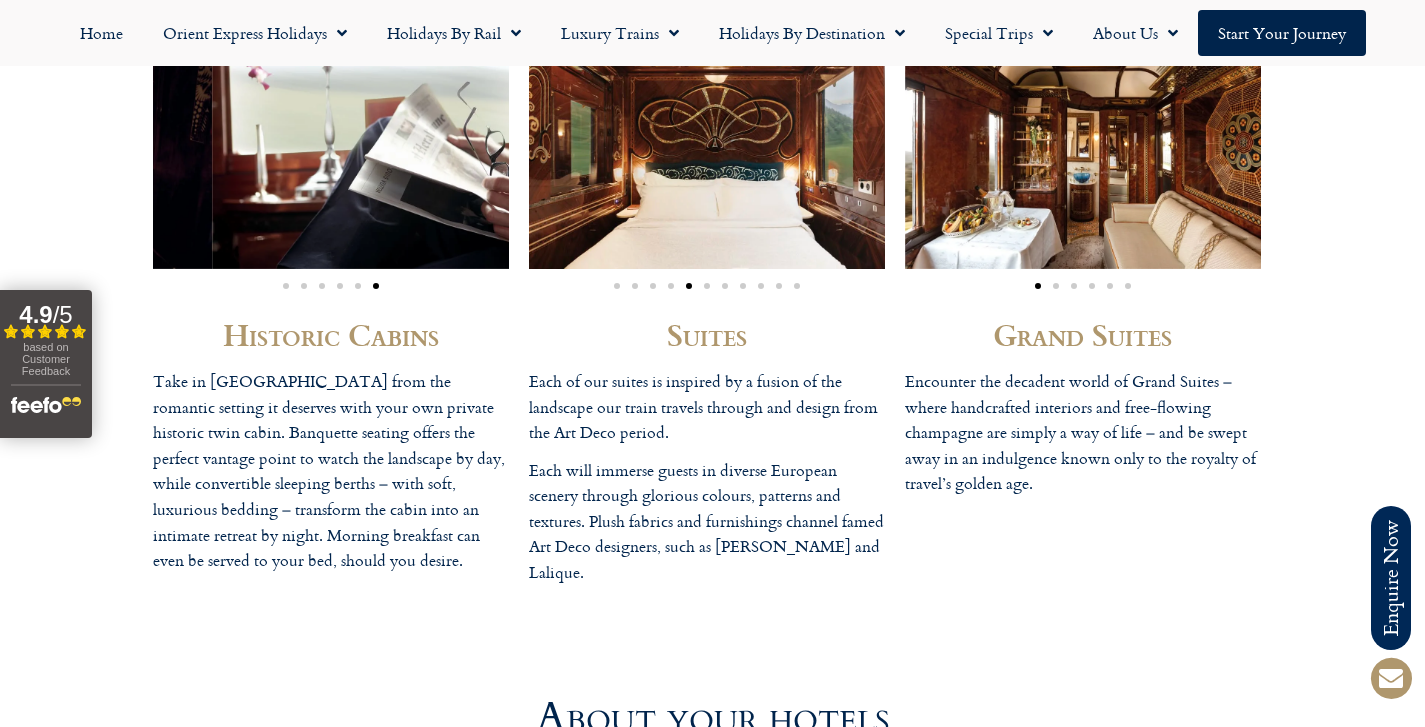click on "Historic Cabins
Take in [GEOGRAPHIC_DATA] from the romantic setting it deserves with your own private historic twin cabin. Banquette seating offers the perfect vantage point to watch the landscape by day, while convertible sleeping berths – with soft, luxurious bedding – transform the cabin into an intimate retreat by night. Morning breakfast can even be served to your bed, should you desire.
Suites
Each of our suites is inspired by a fusion of the landscape our train travels through and design from the Art Deco period. Each will immerse guests in diverse European scenery through glorious colours, patterns and textures. Plush fabrics and furnishings channel famed Art Deco designers, such as [PERSON_NAME] and Lalique." at bounding box center (712, 309) 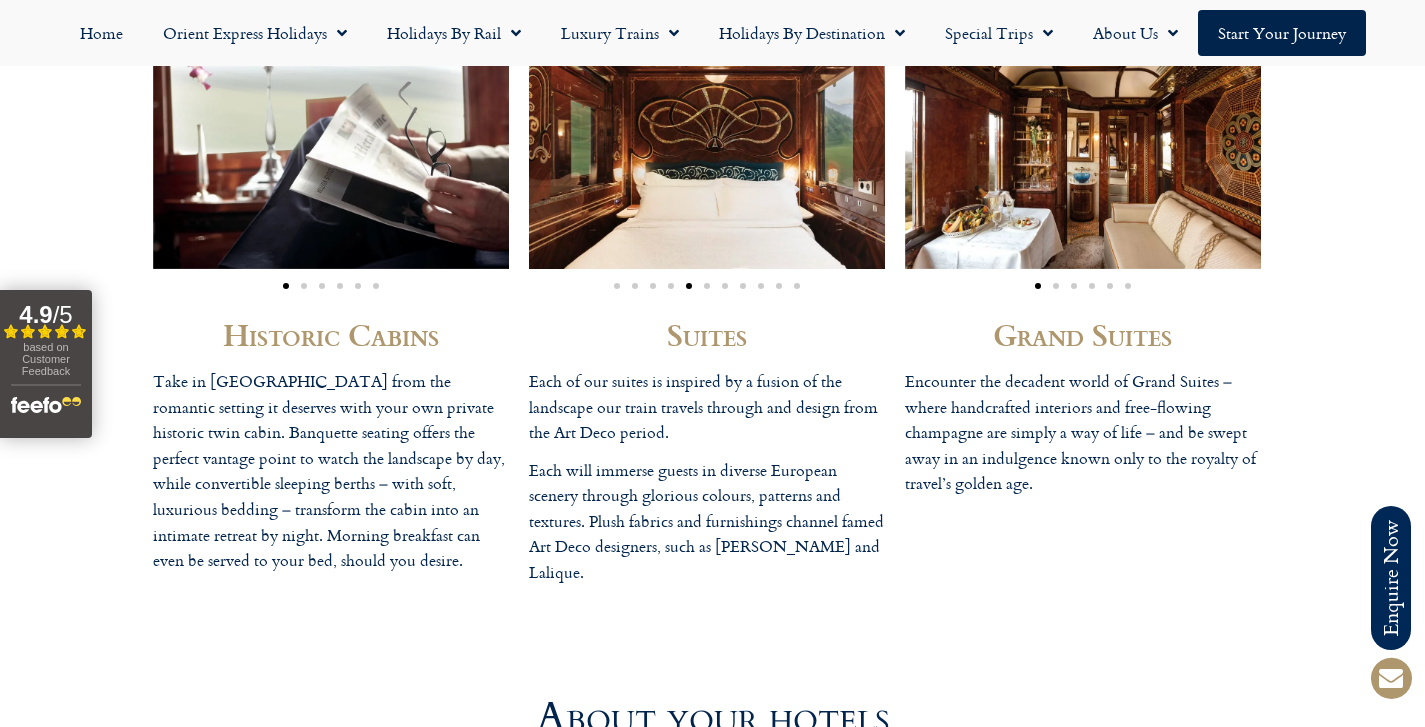 click at bounding box center (331, 145) 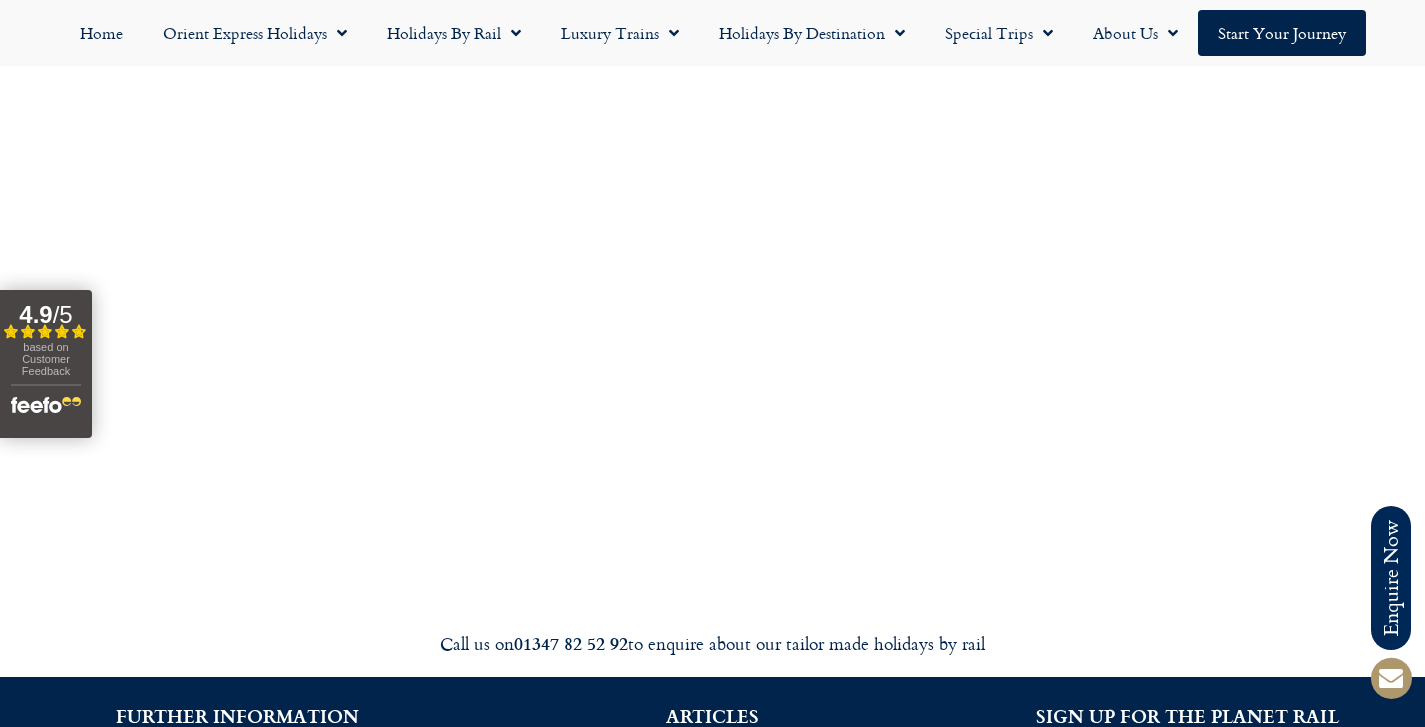 scroll, scrollTop: 7414, scrollLeft: 0, axis: vertical 